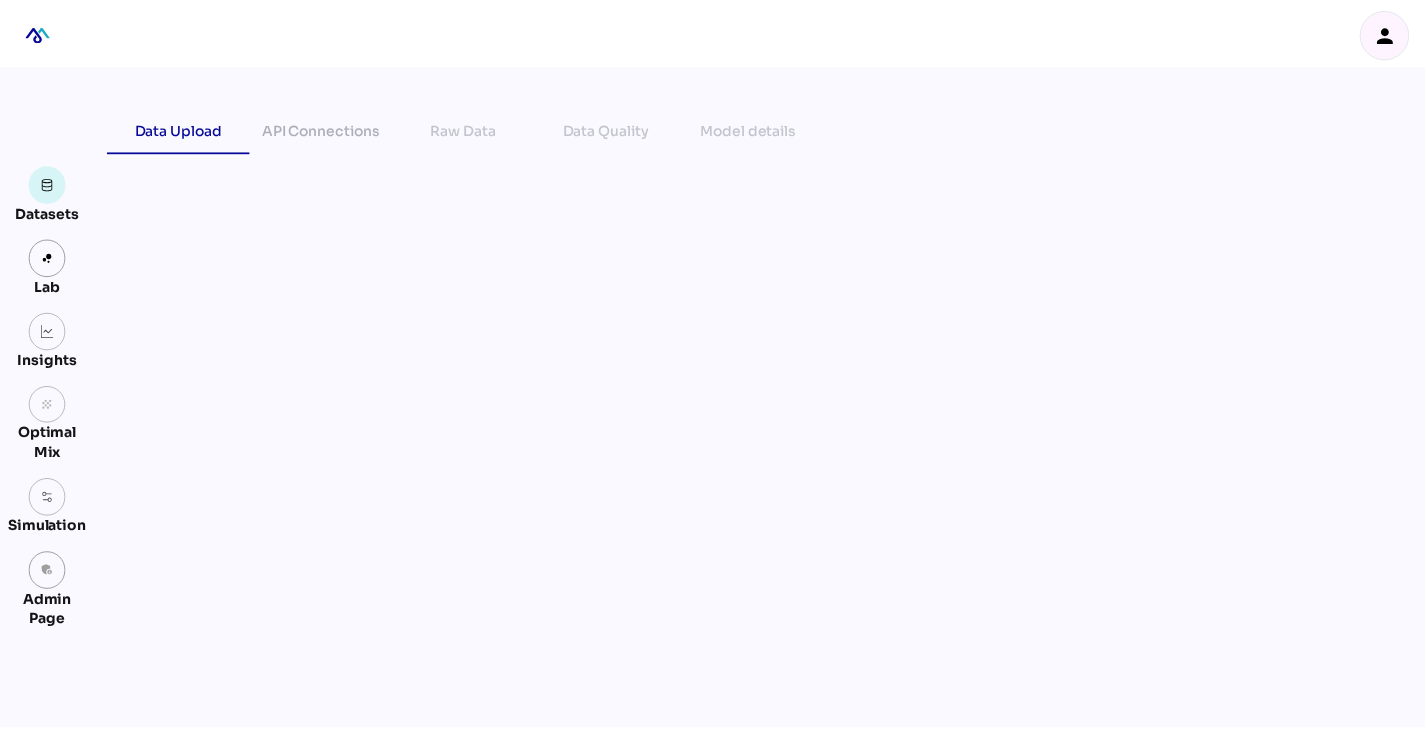 scroll, scrollTop: 0, scrollLeft: 0, axis: both 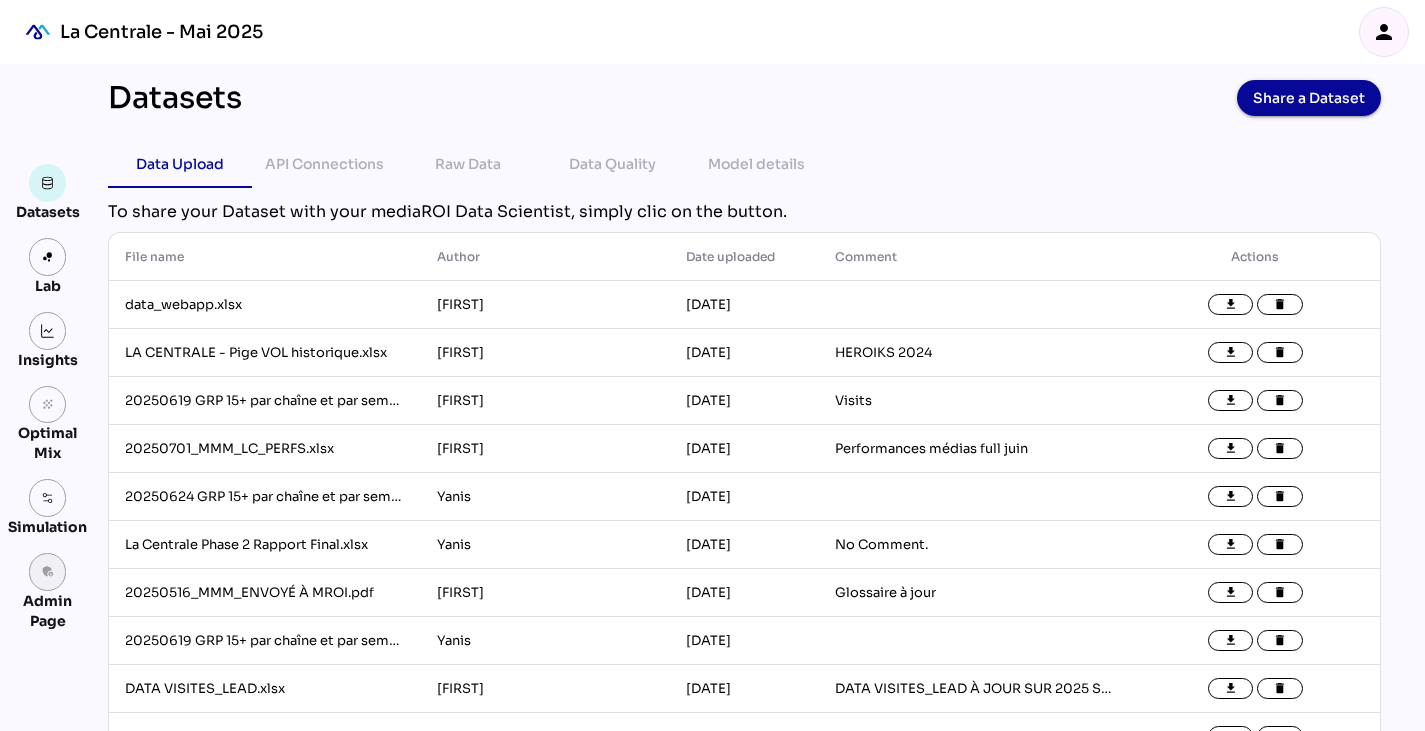 click on "admin_panel_settings" at bounding box center (48, 572) 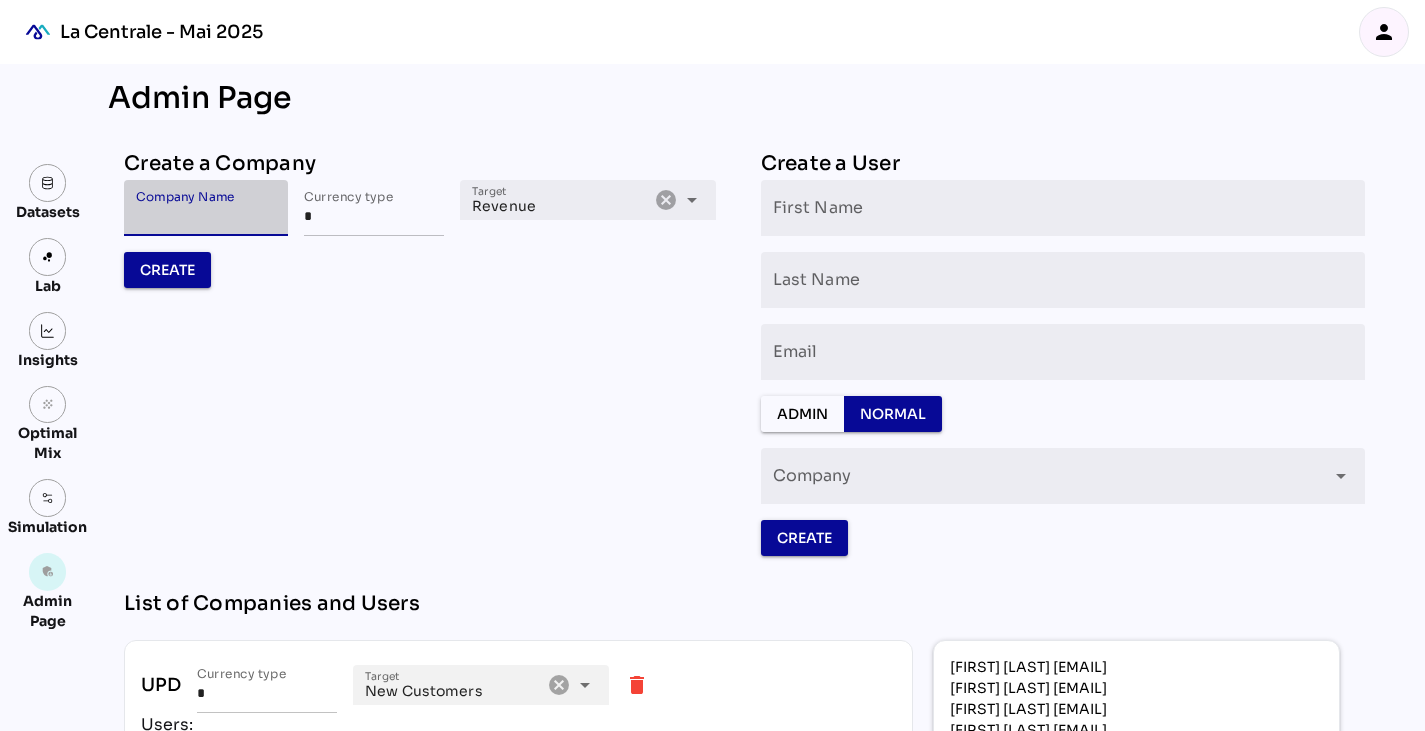 click on "Company Name" at bounding box center [206, 208] 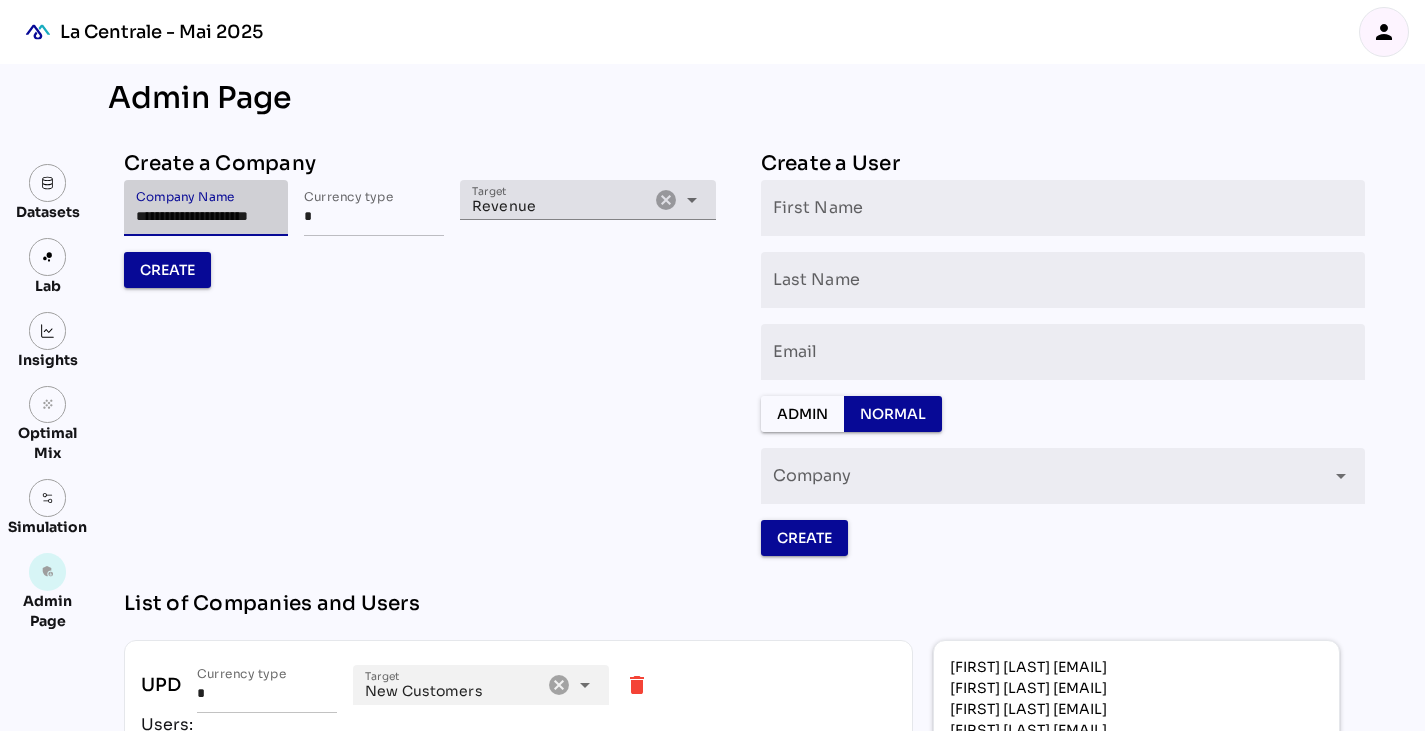 type on "**********" 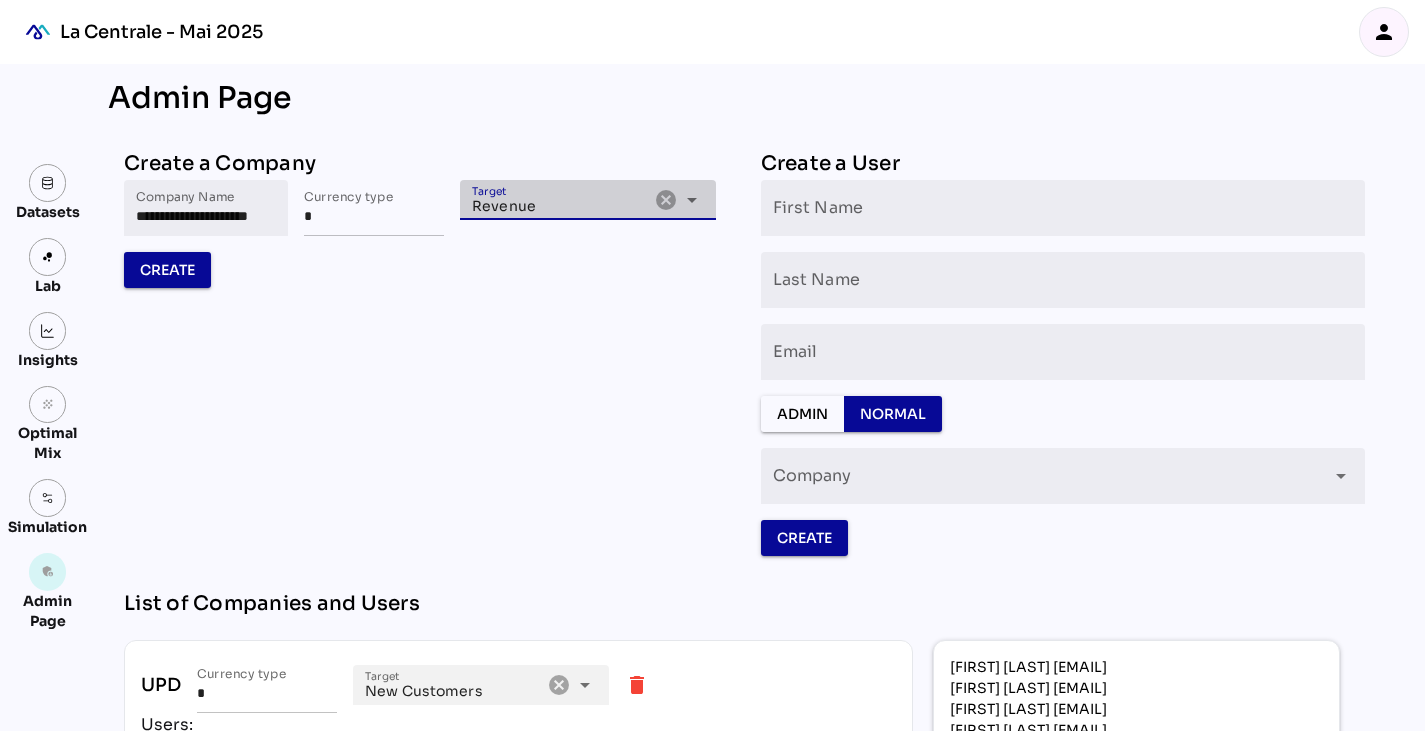 click on "arrow_drop_down" at bounding box center (692, 200) 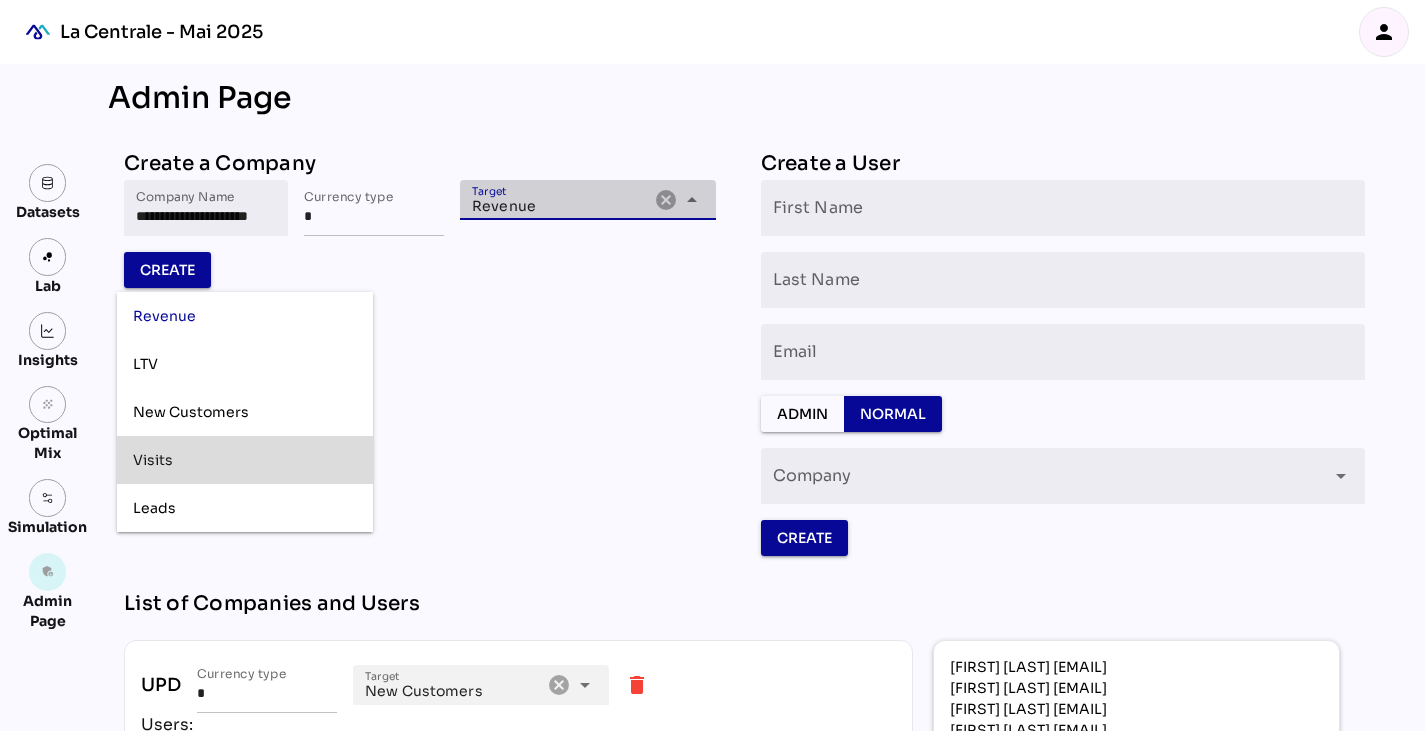click on "Visits" at bounding box center [245, 460] 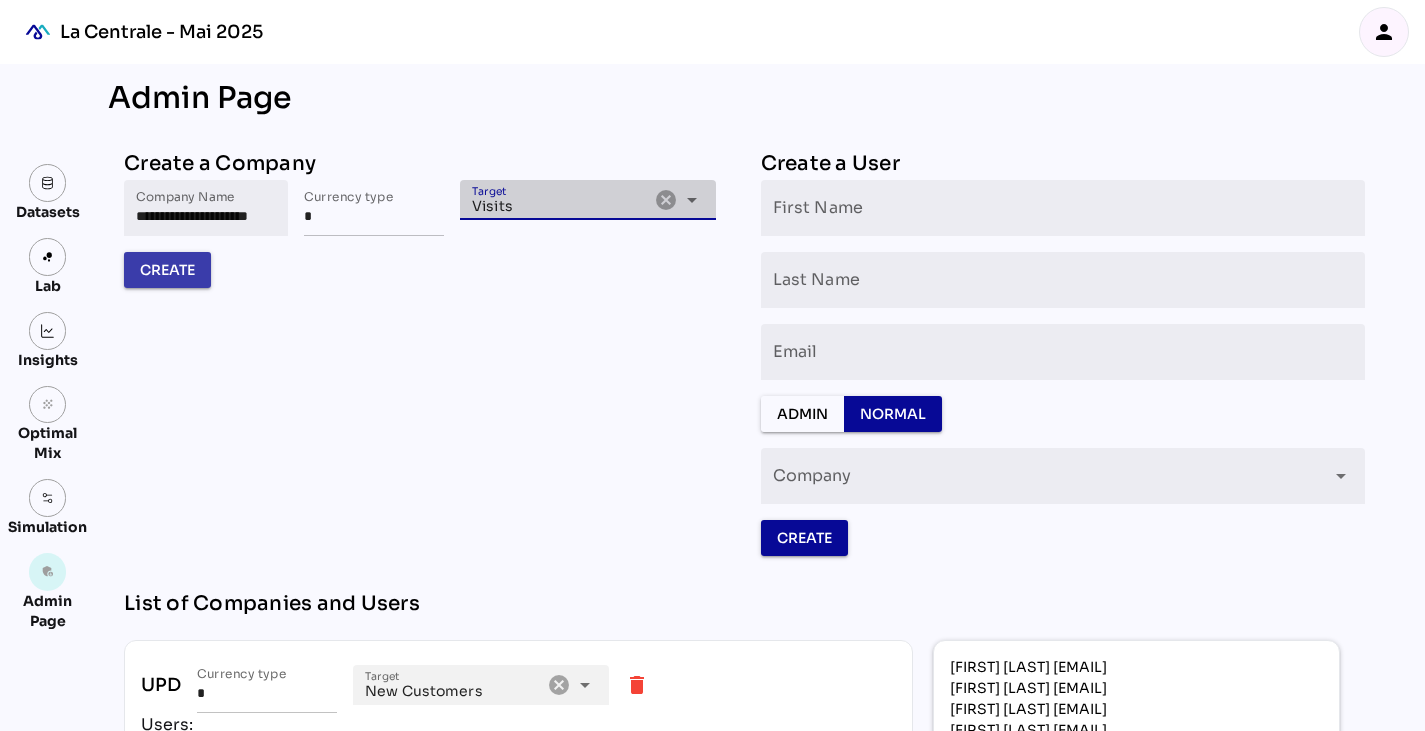 scroll, scrollTop: 0, scrollLeft: 0, axis: both 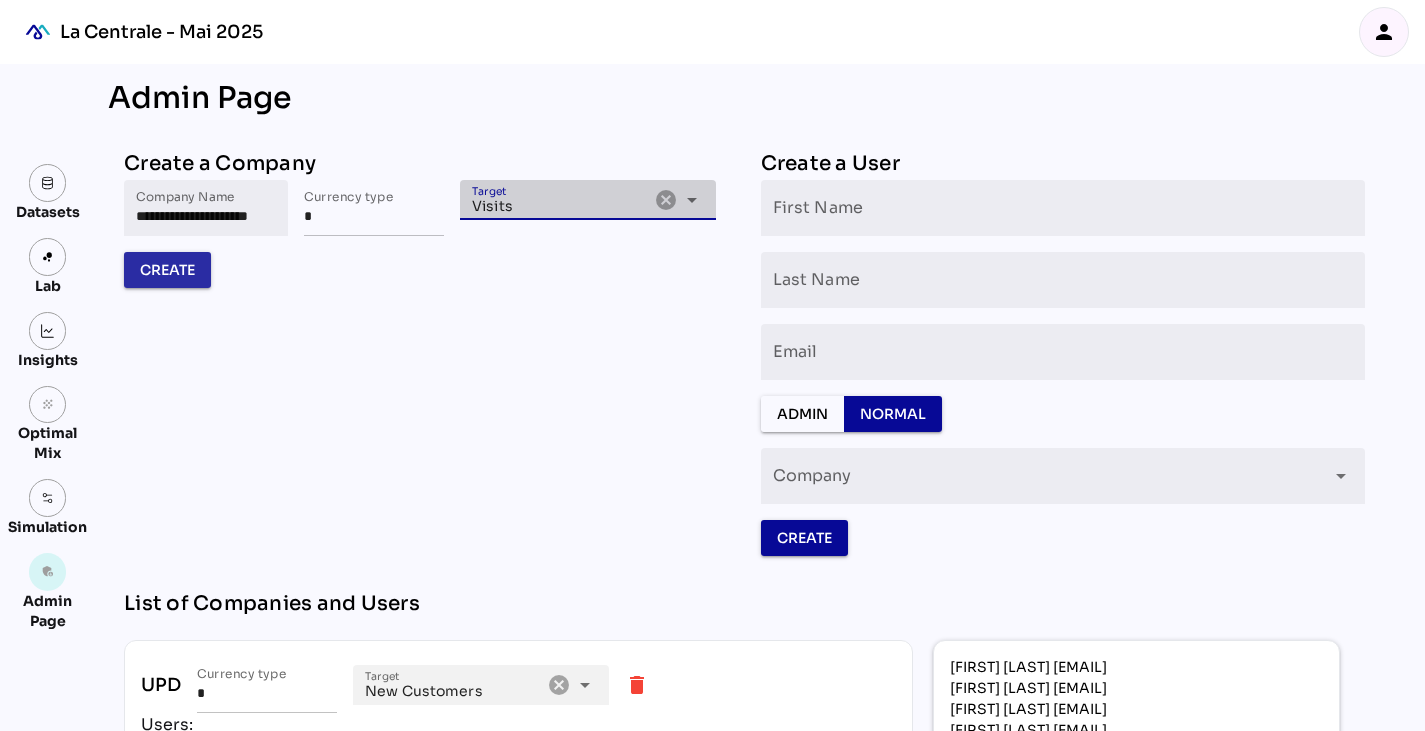 type 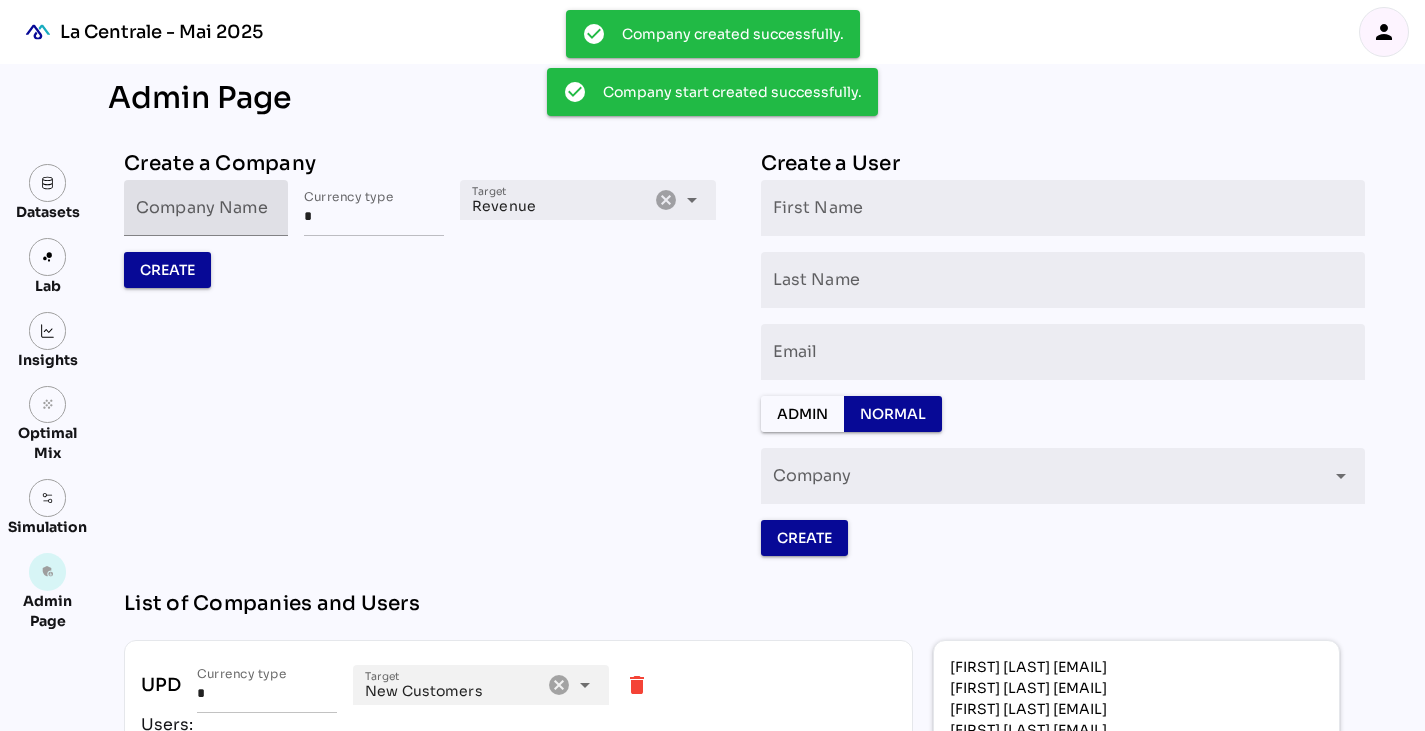 click on "Company Name" at bounding box center (206, 208) 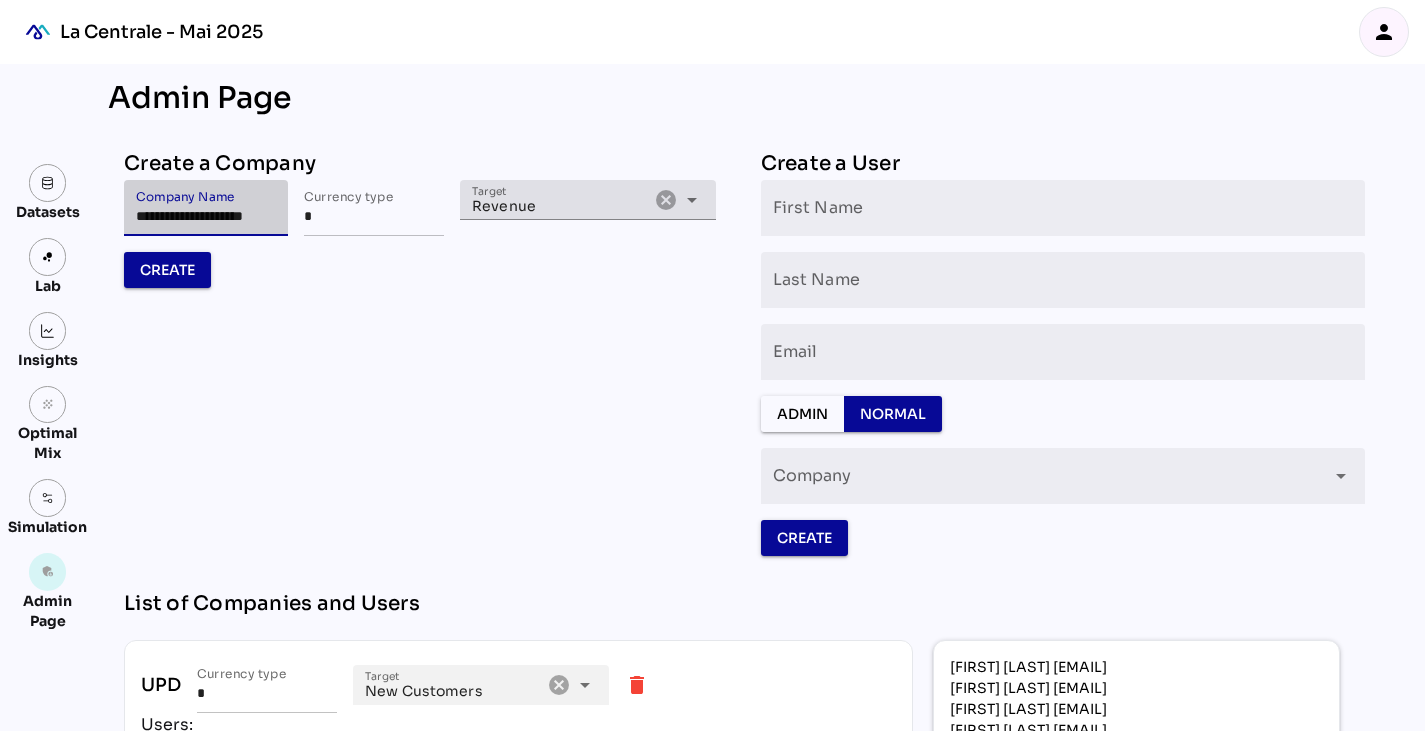 type on "**********" 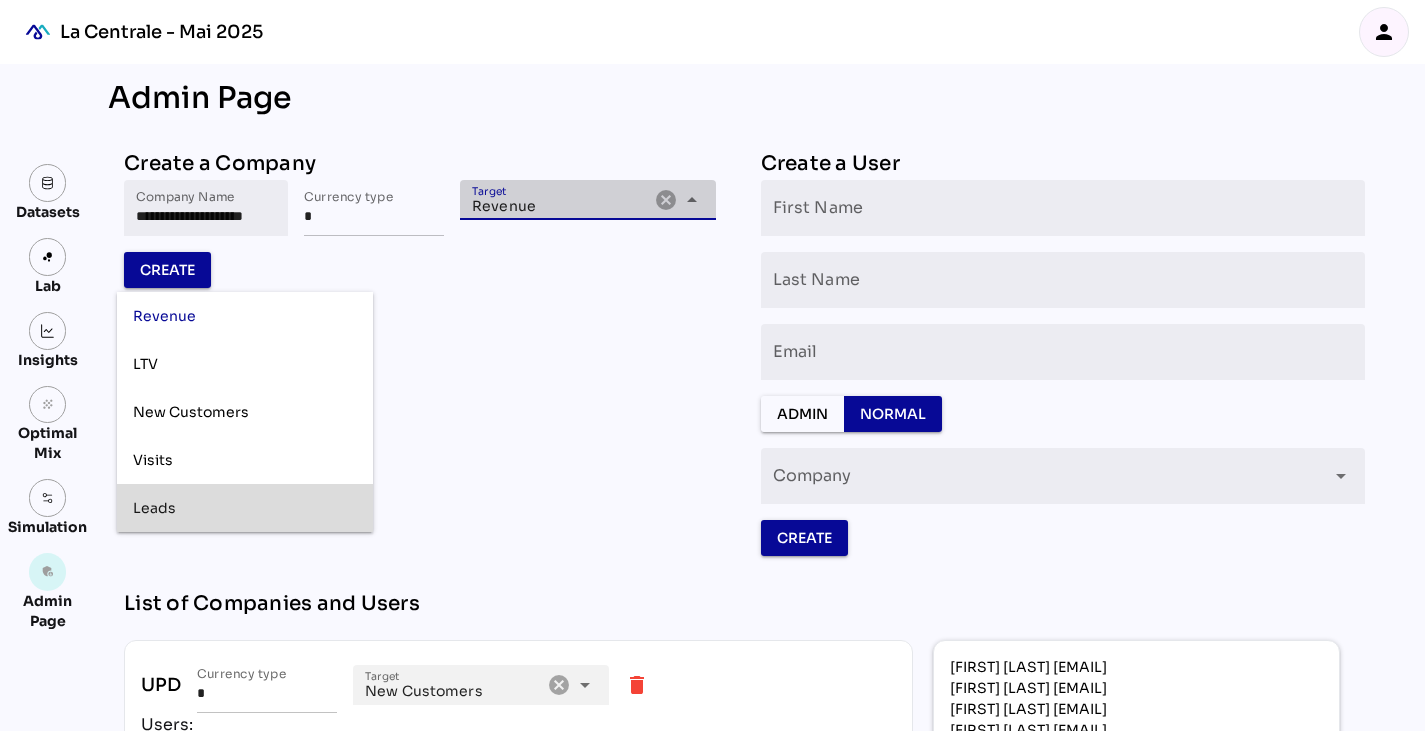 click on "Leads" at bounding box center [245, 508] 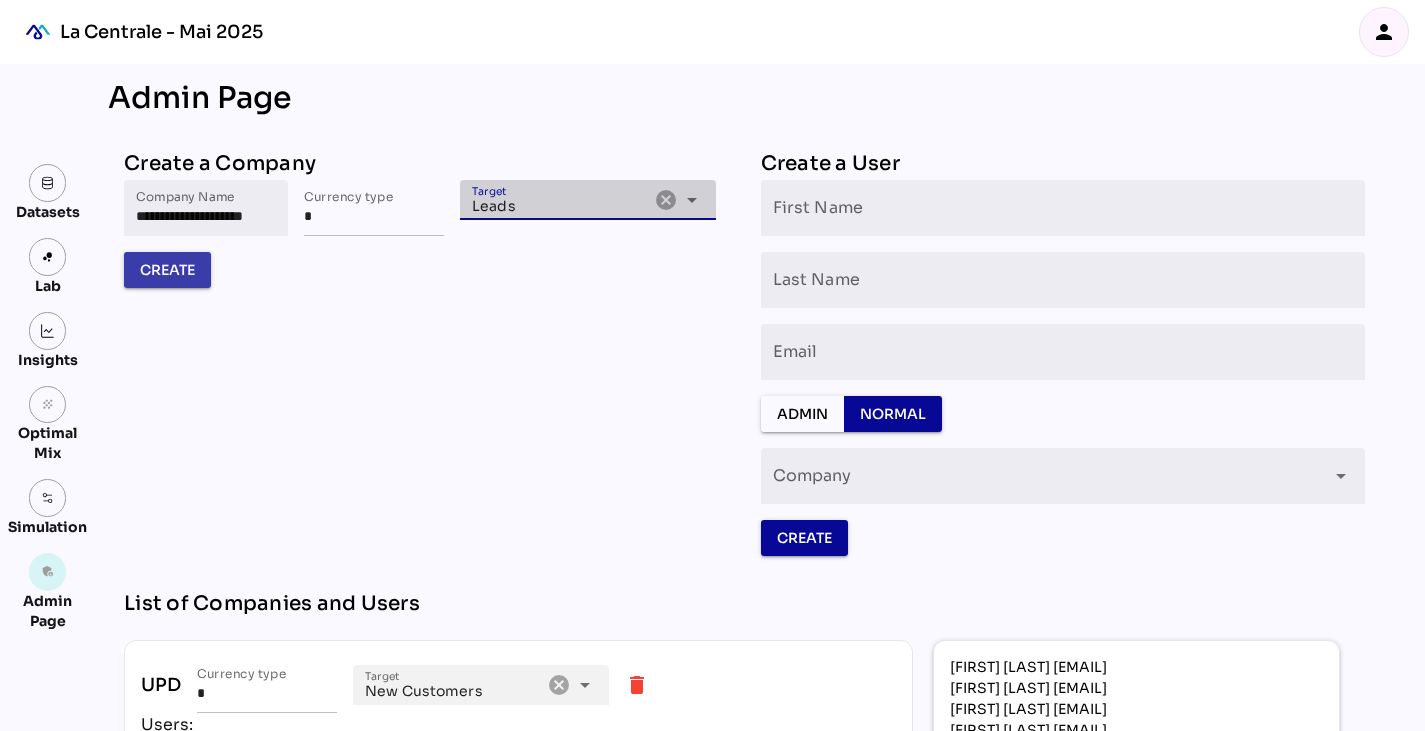 click on "Create" at bounding box center [167, 270] 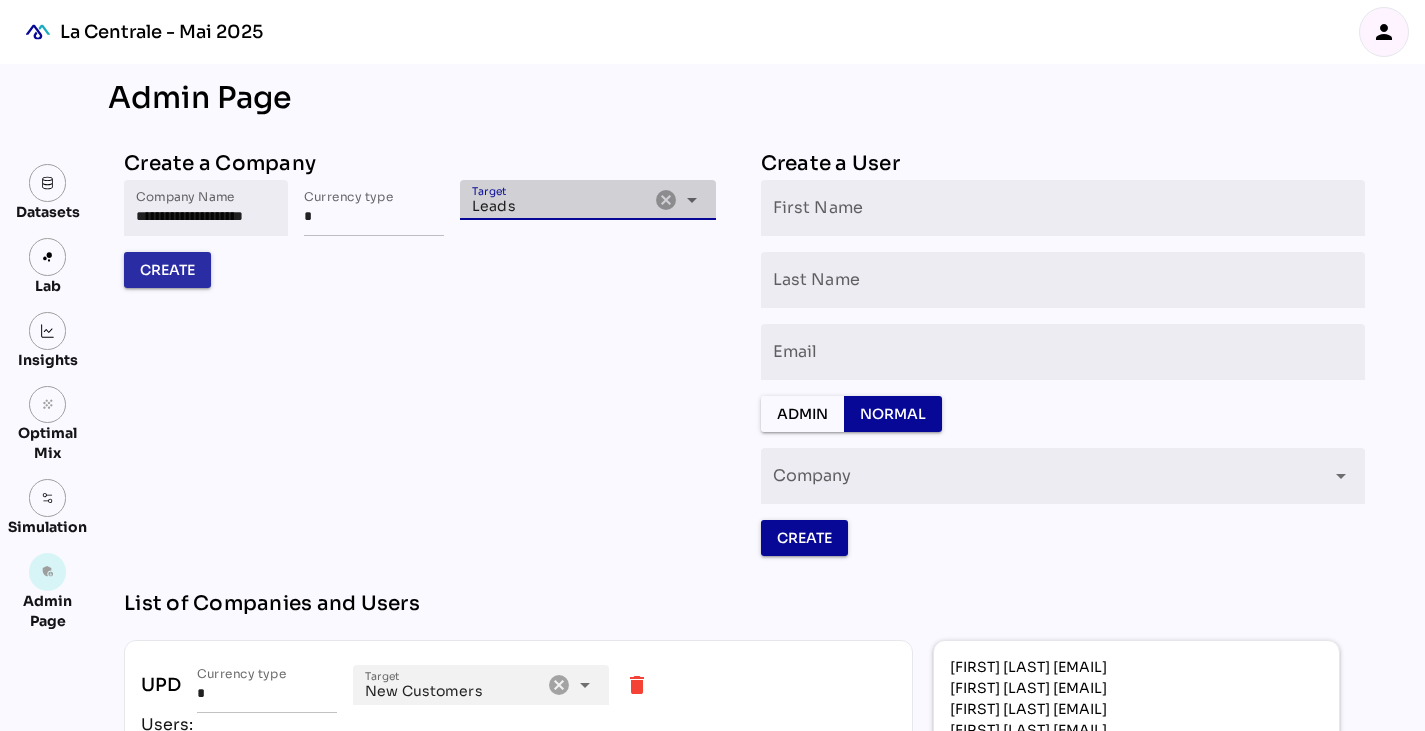 type 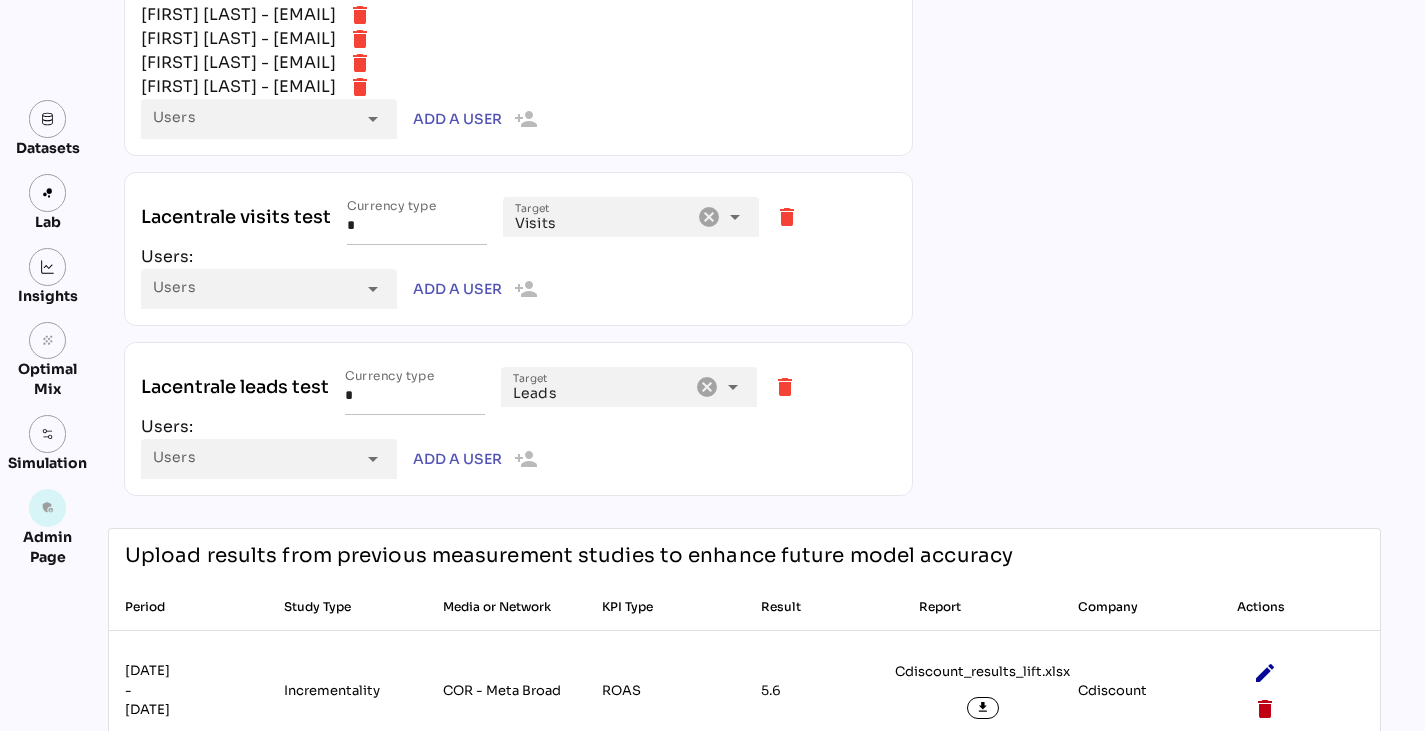 scroll, scrollTop: 4141, scrollLeft: 0, axis: vertical 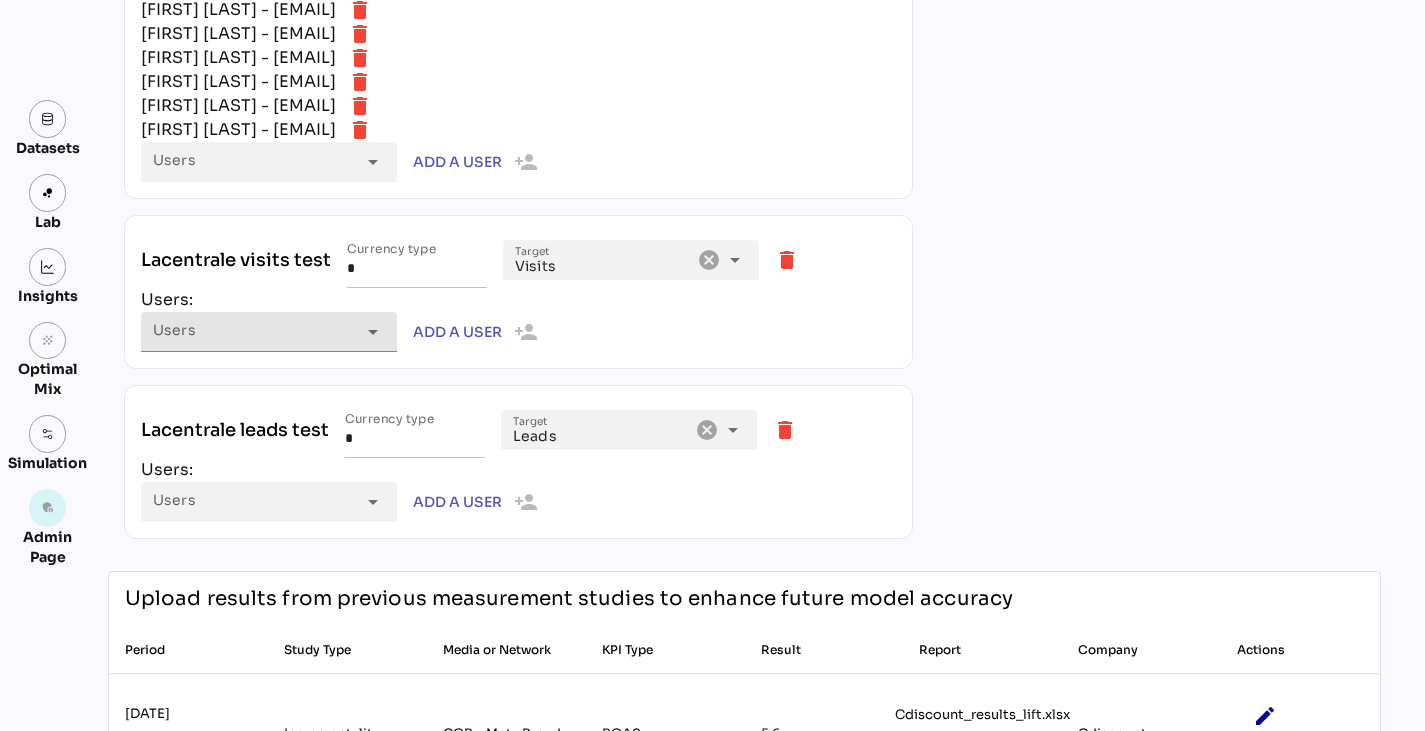 click on "arrow_drop_down" at bounding box center [373, 332] 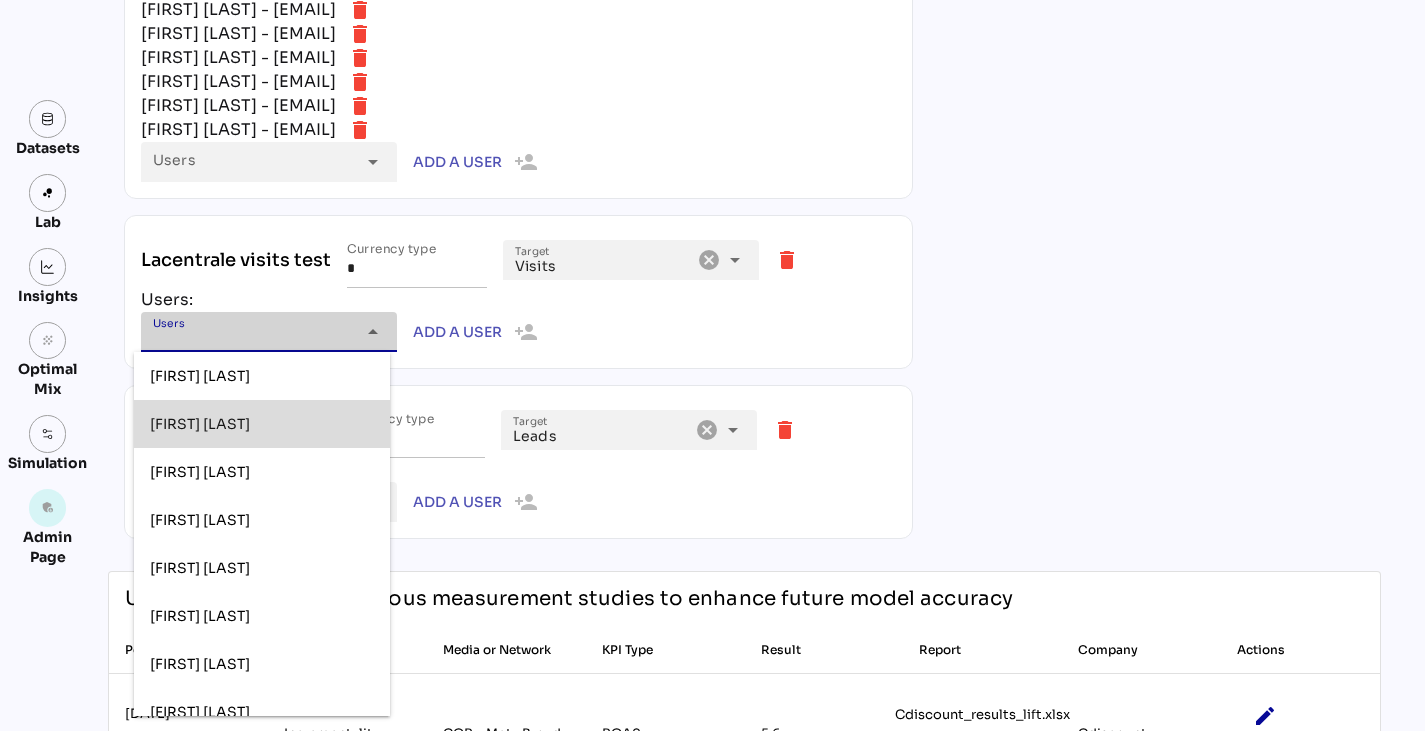 click on "[FIRST] [LAST]" at bounding box center [200, 423] 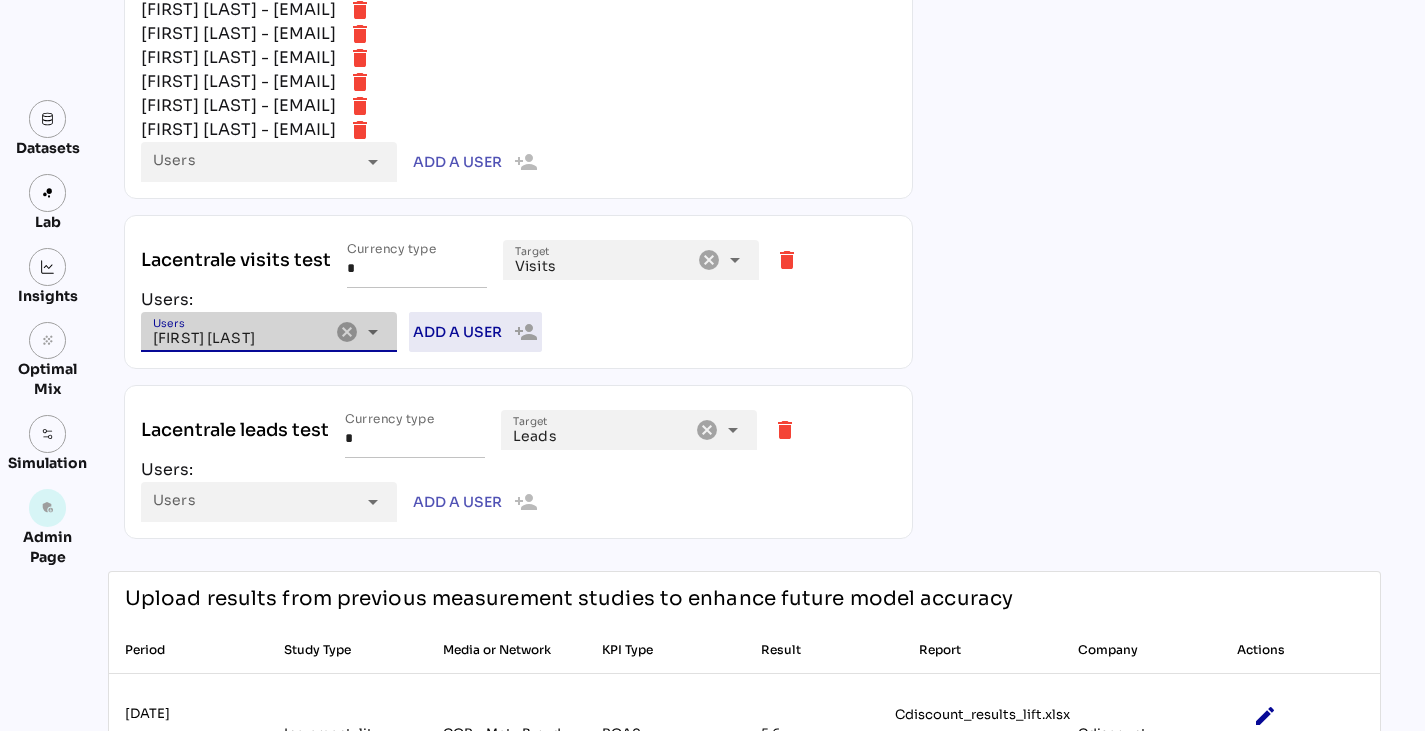 click on "Add a user" at bounding box center (457, 332) 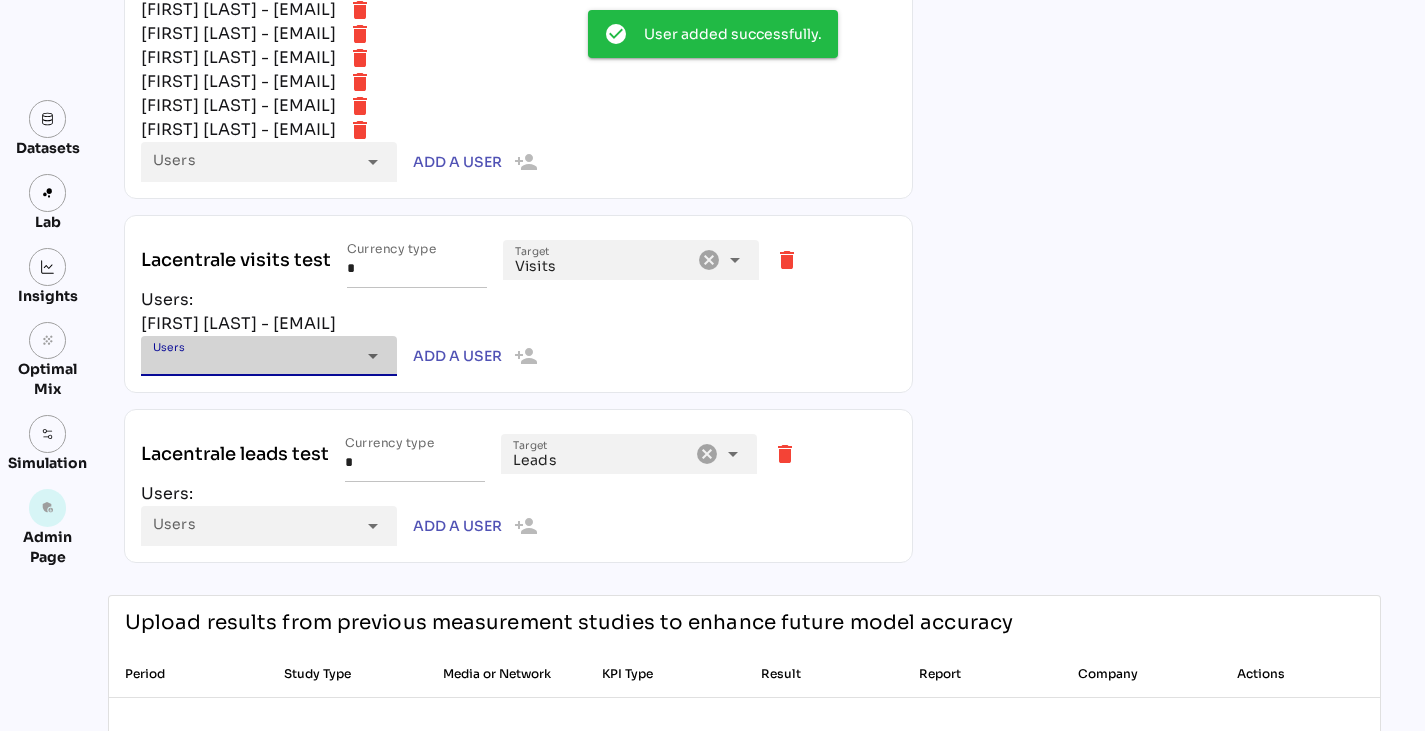 click on "Users" at bounding box center (254, 356) 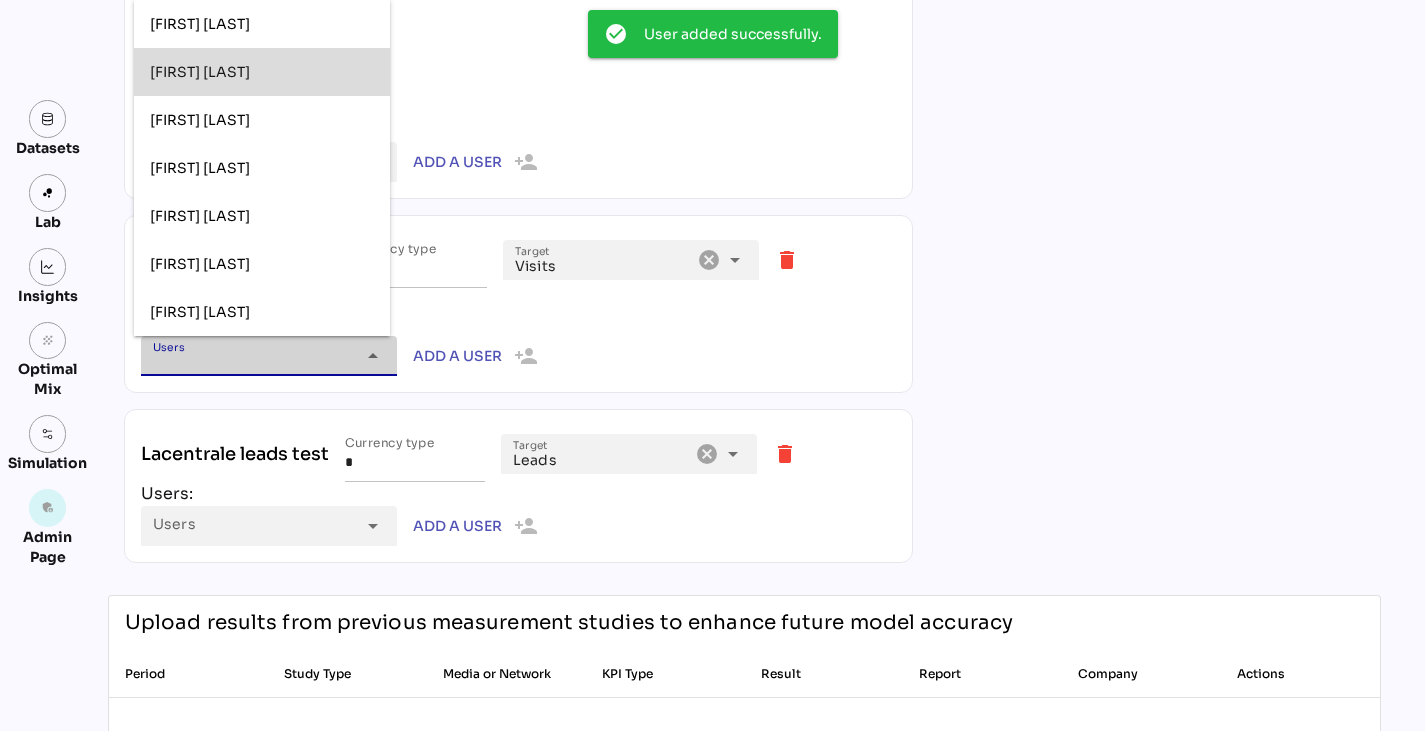 click on "[FIRST] [LAST]" at bounding box center [200, 72] 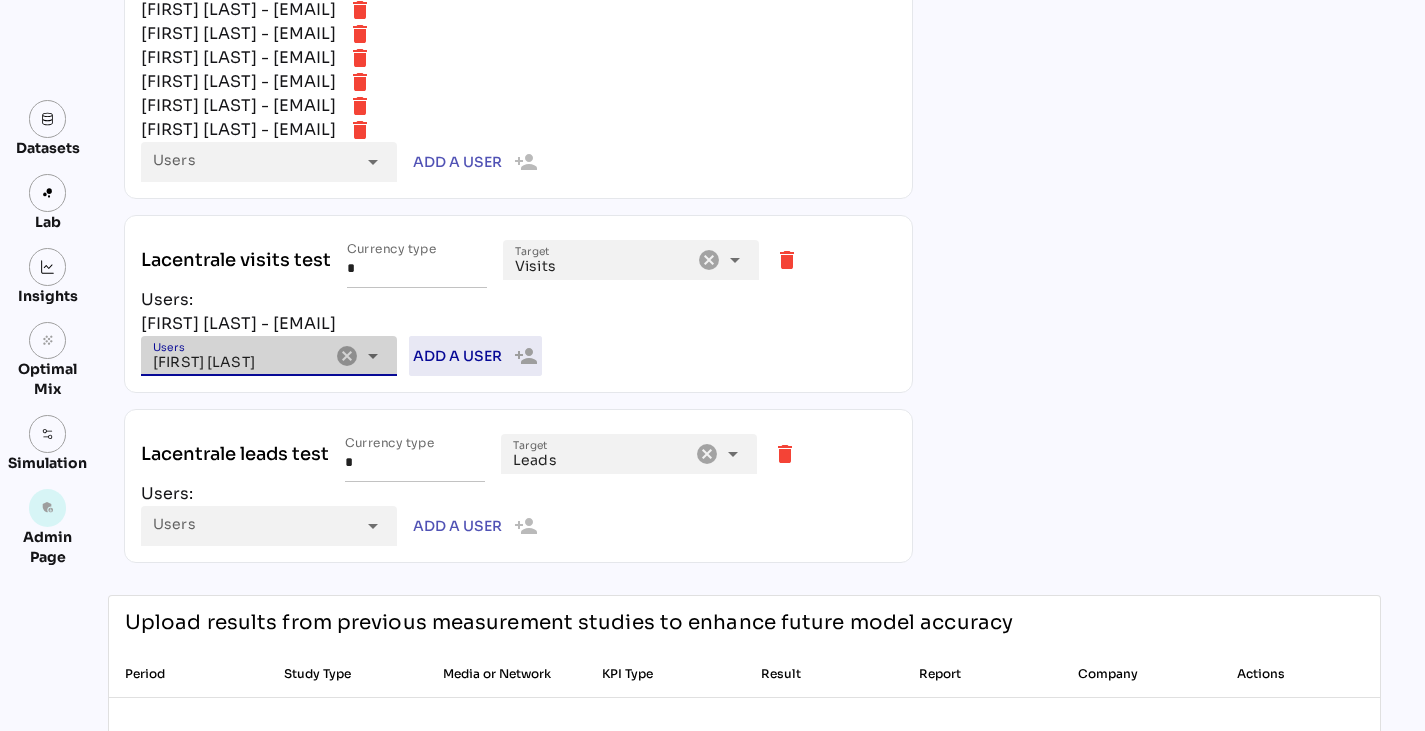 click on "Add a user" at bounding box center [457, 356] 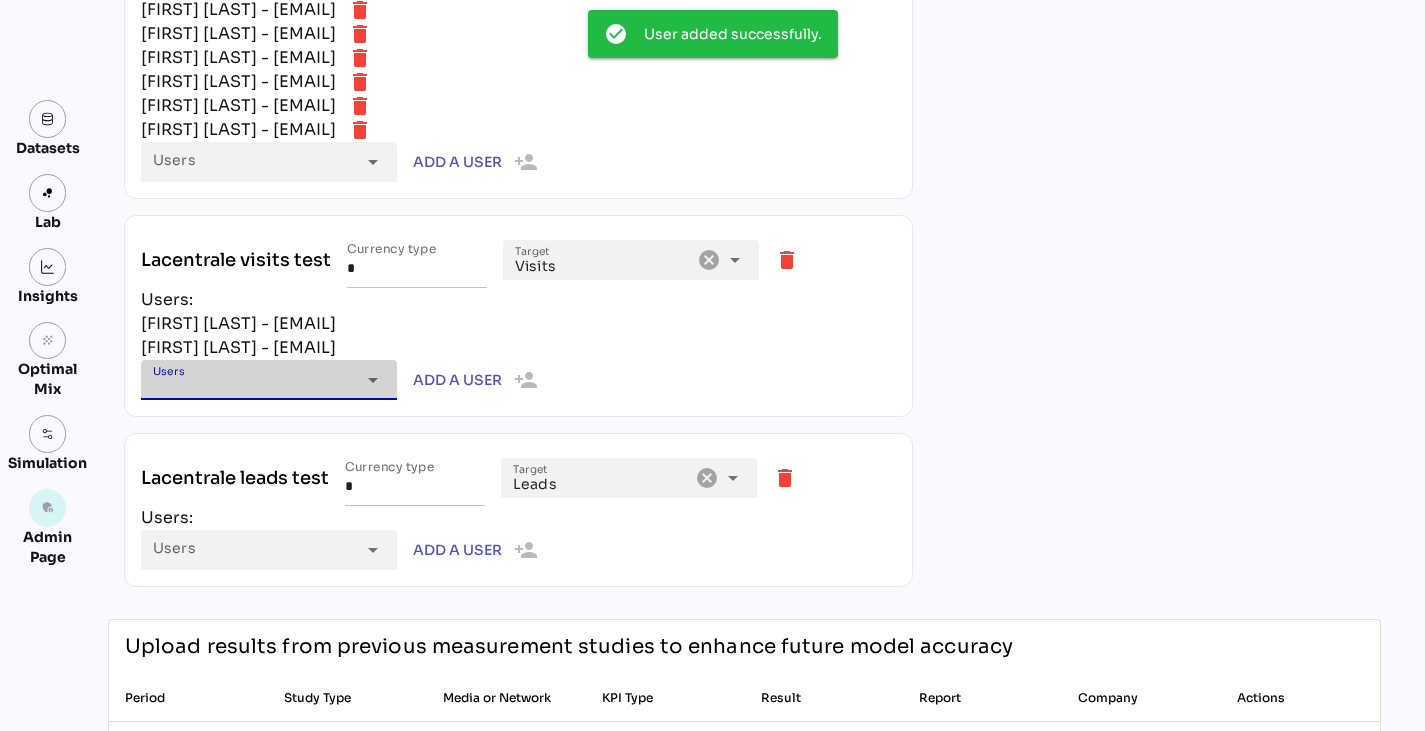 click at bounding box center (254, 387) 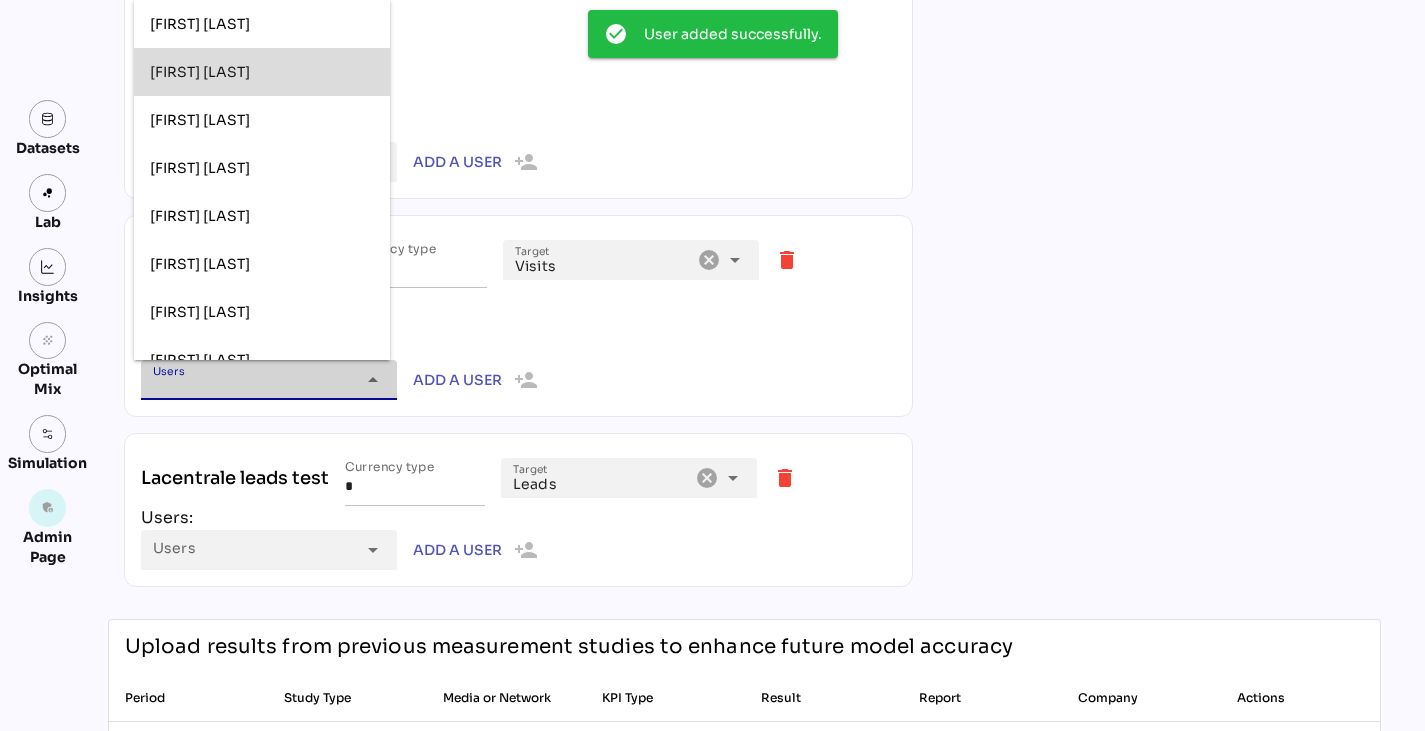 click on "[FIRST] [LAST]" at bounding box center [262, 72] 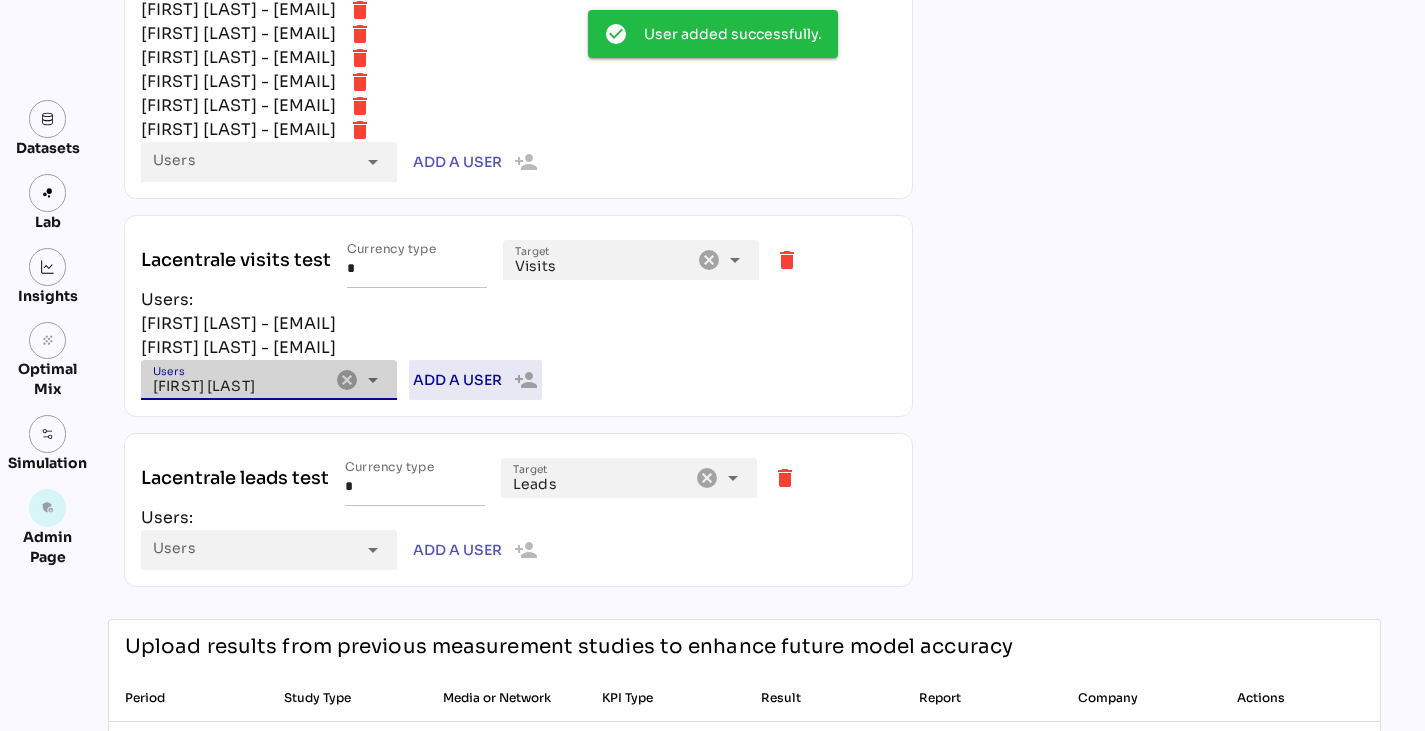 click on "Add a user" at bounding box center [457, 380] 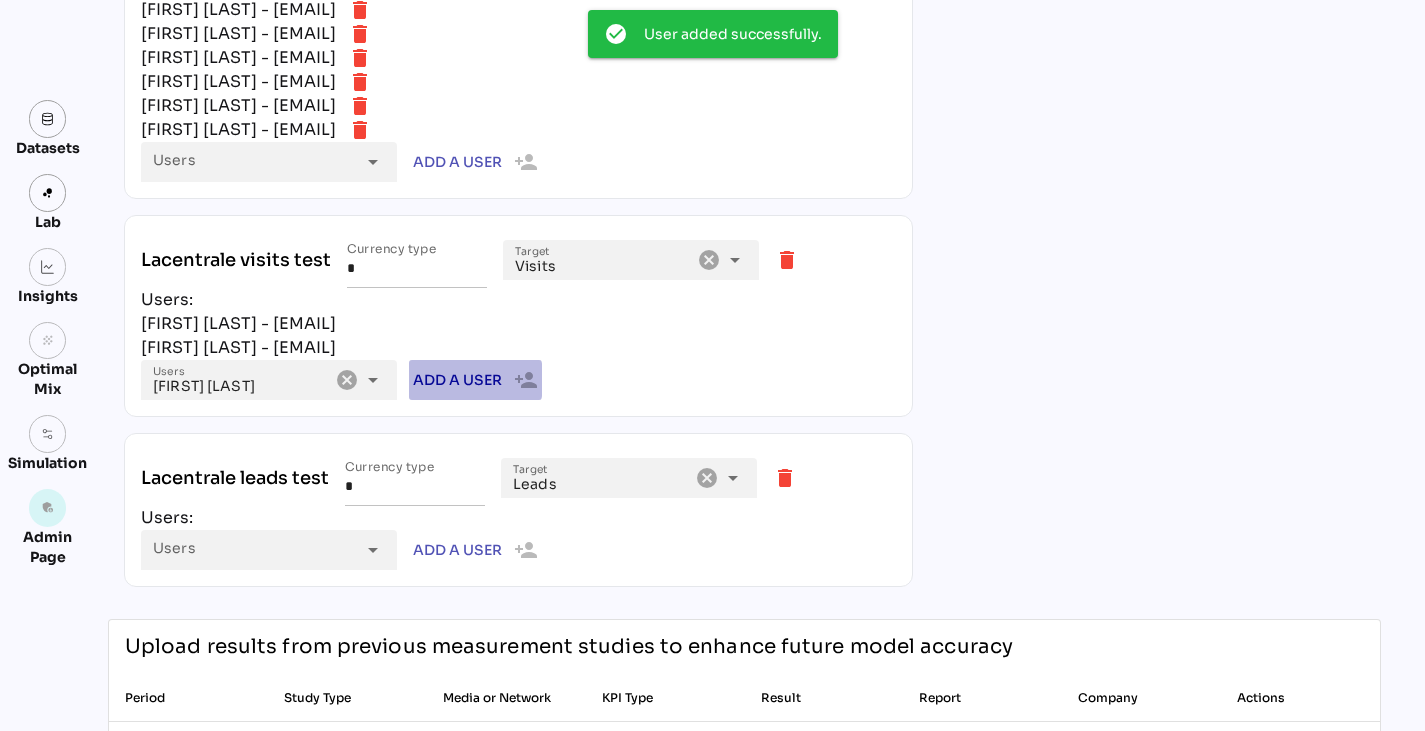 type 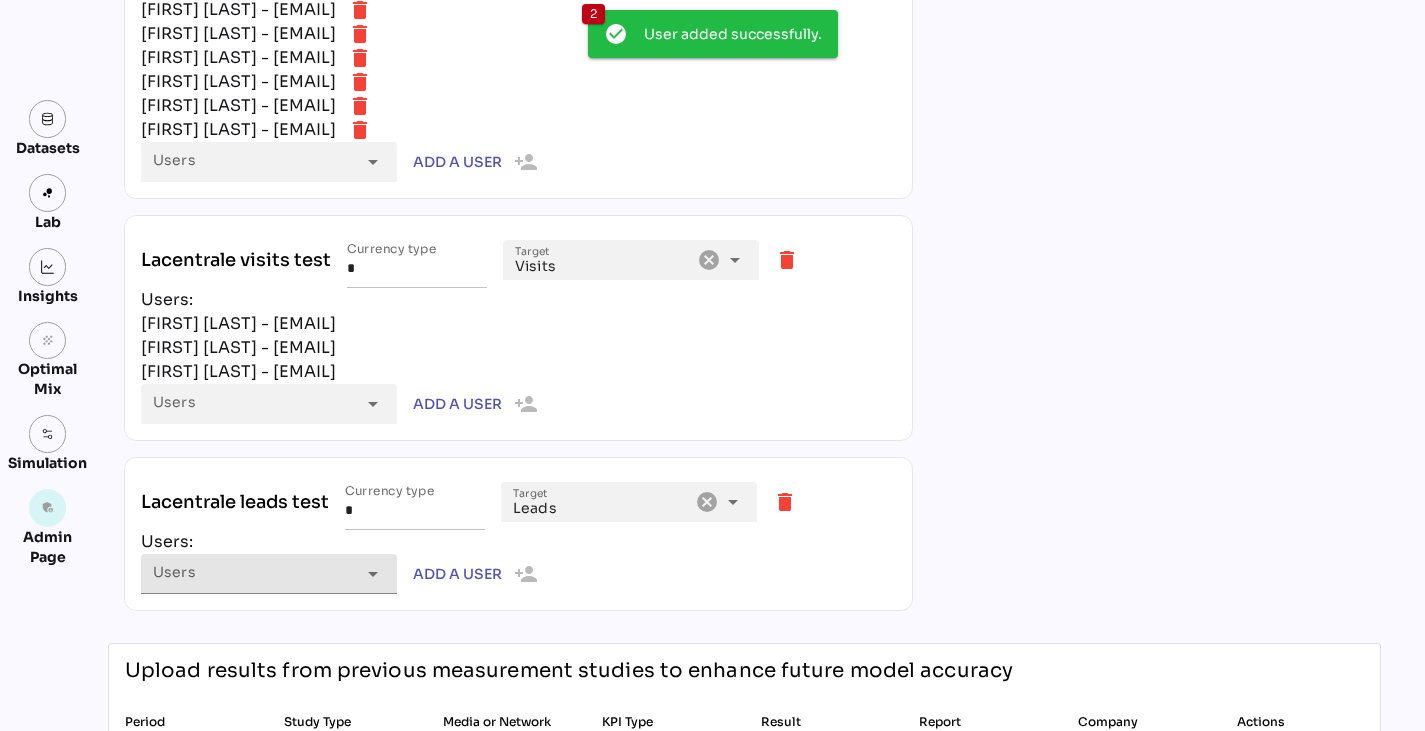 click on "arrow_drop_down" at bounding box center (370, 574) 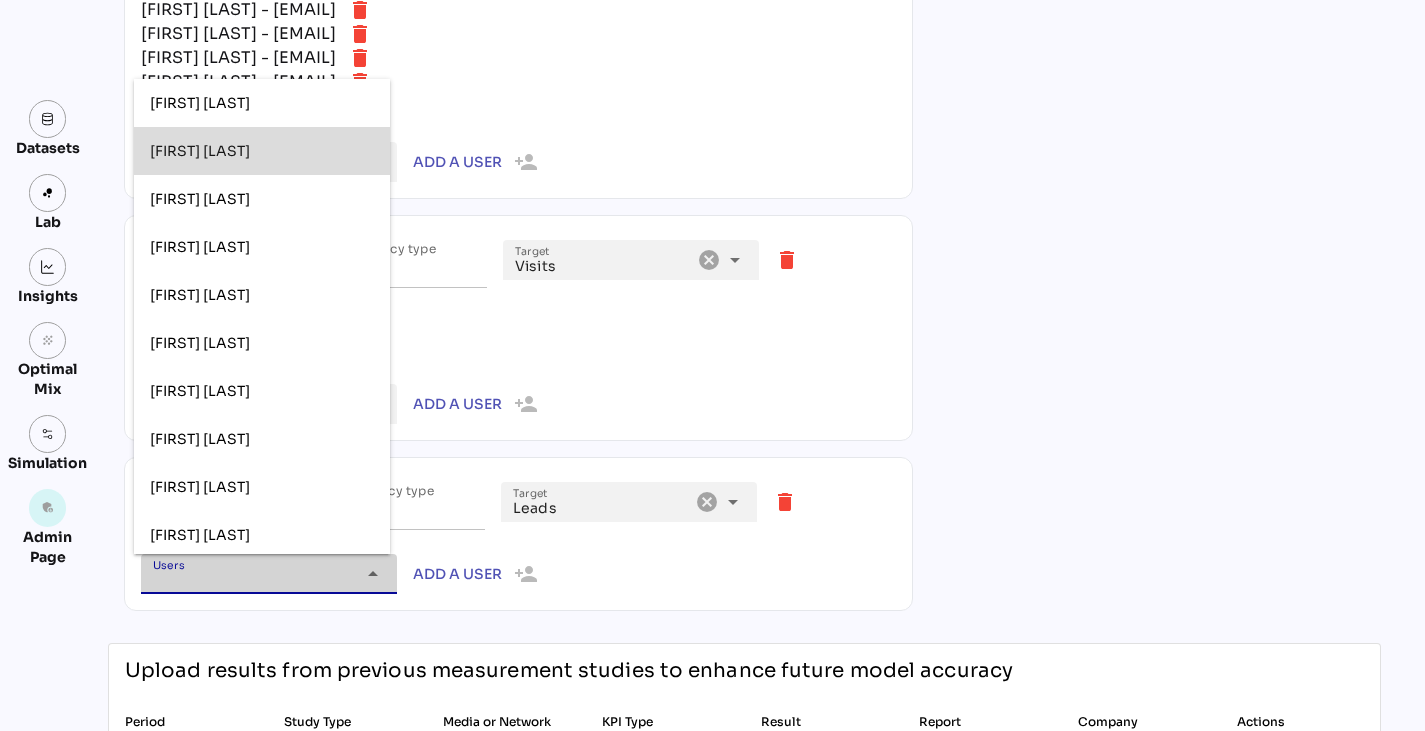 click on "[FIRST] [LAST]" at bounding box center (262, 151) 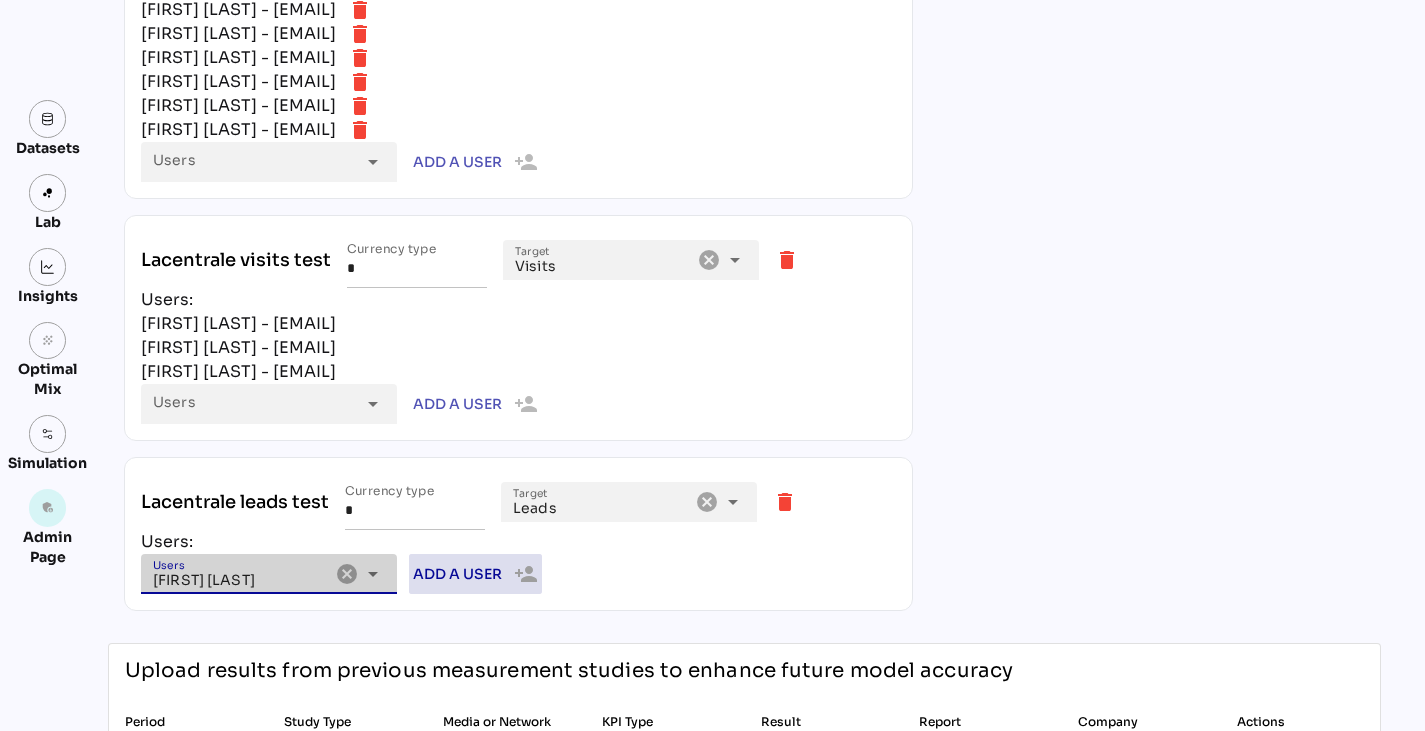 click on "Add a user" at bounding box center [457, 574] 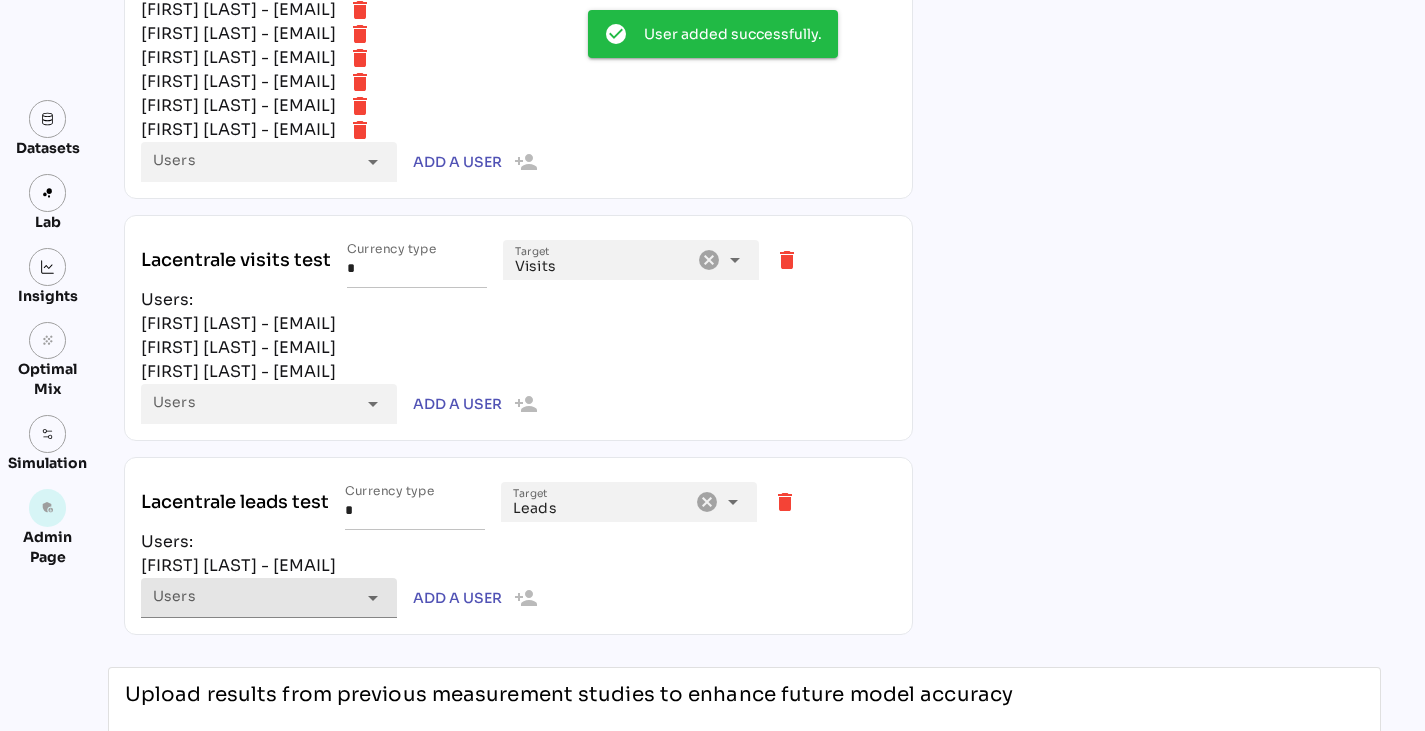 click at bounding box center (254, 605) 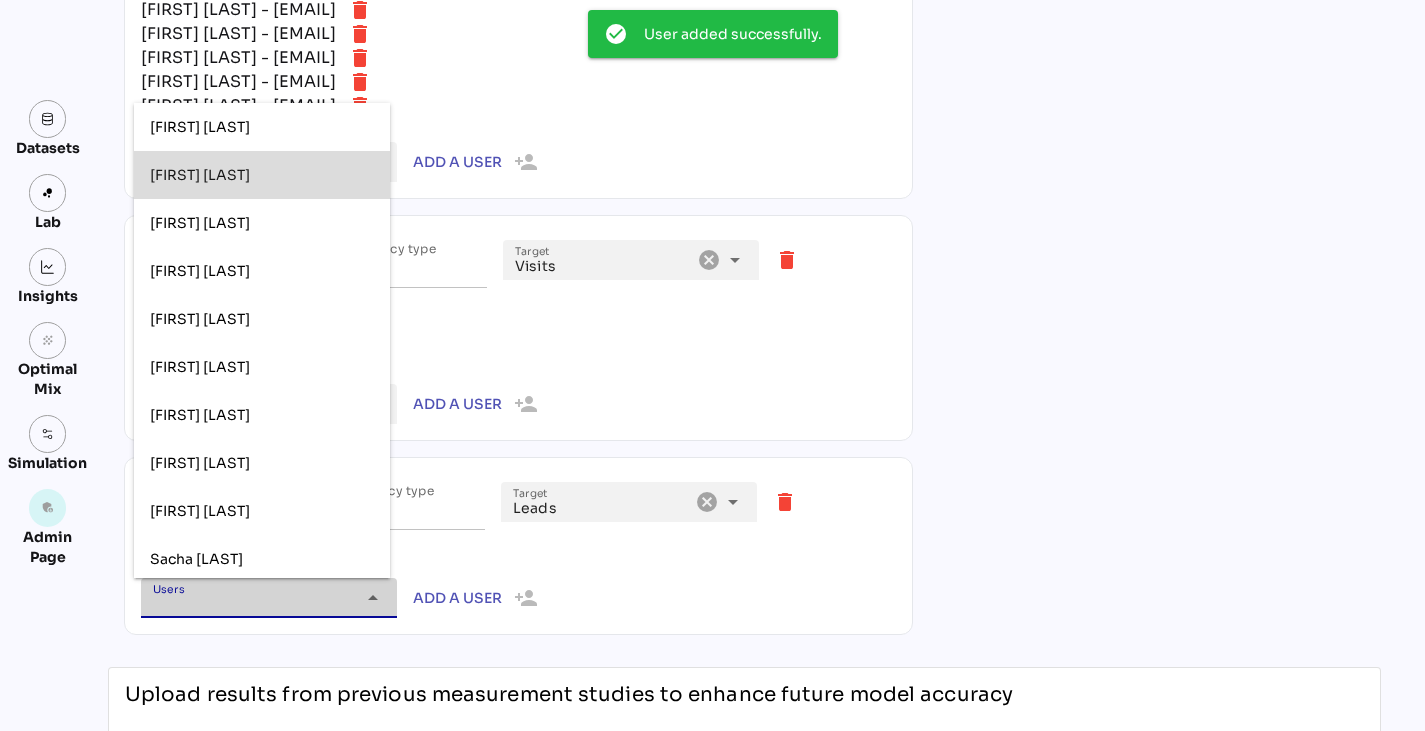 click on "[FIRST] [LAST]" at bounding box center [262, 175] 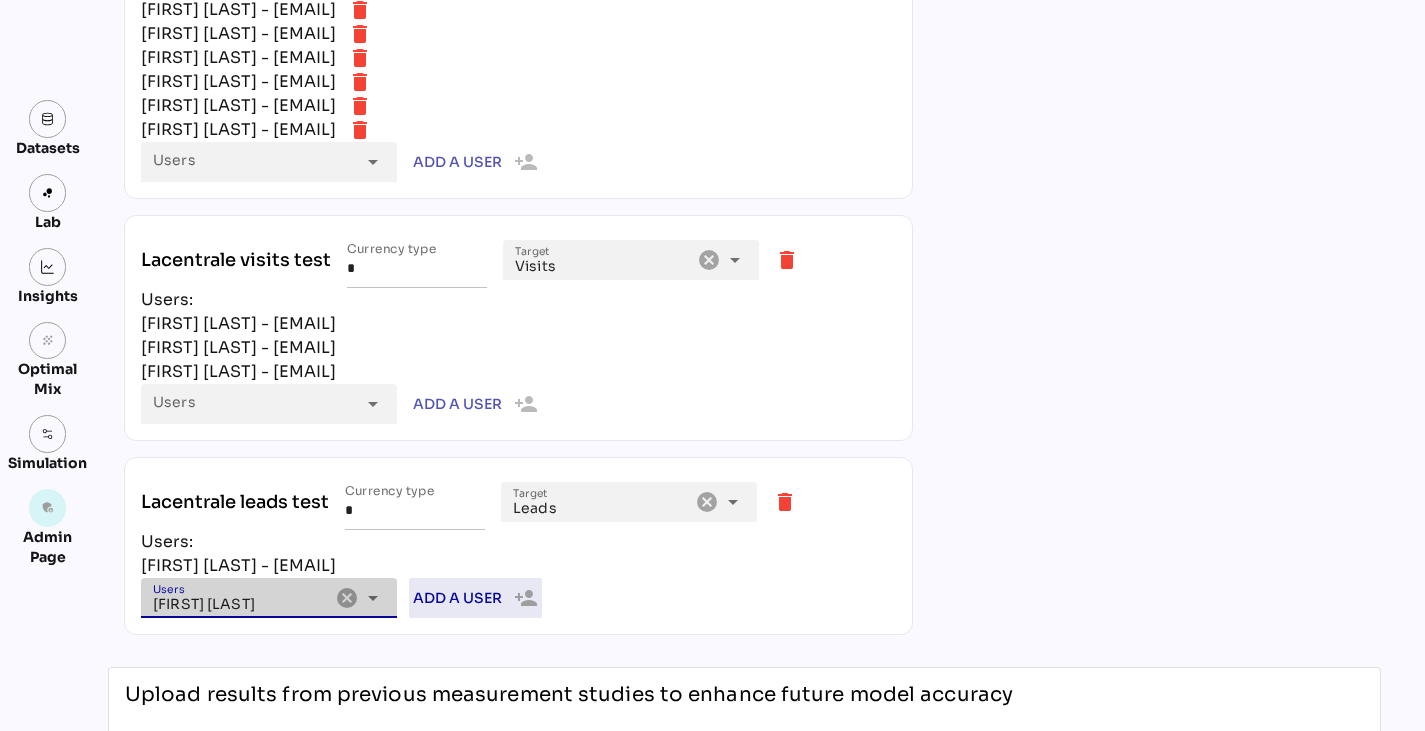 click on "Add a user" at bounding box center [457, 598] 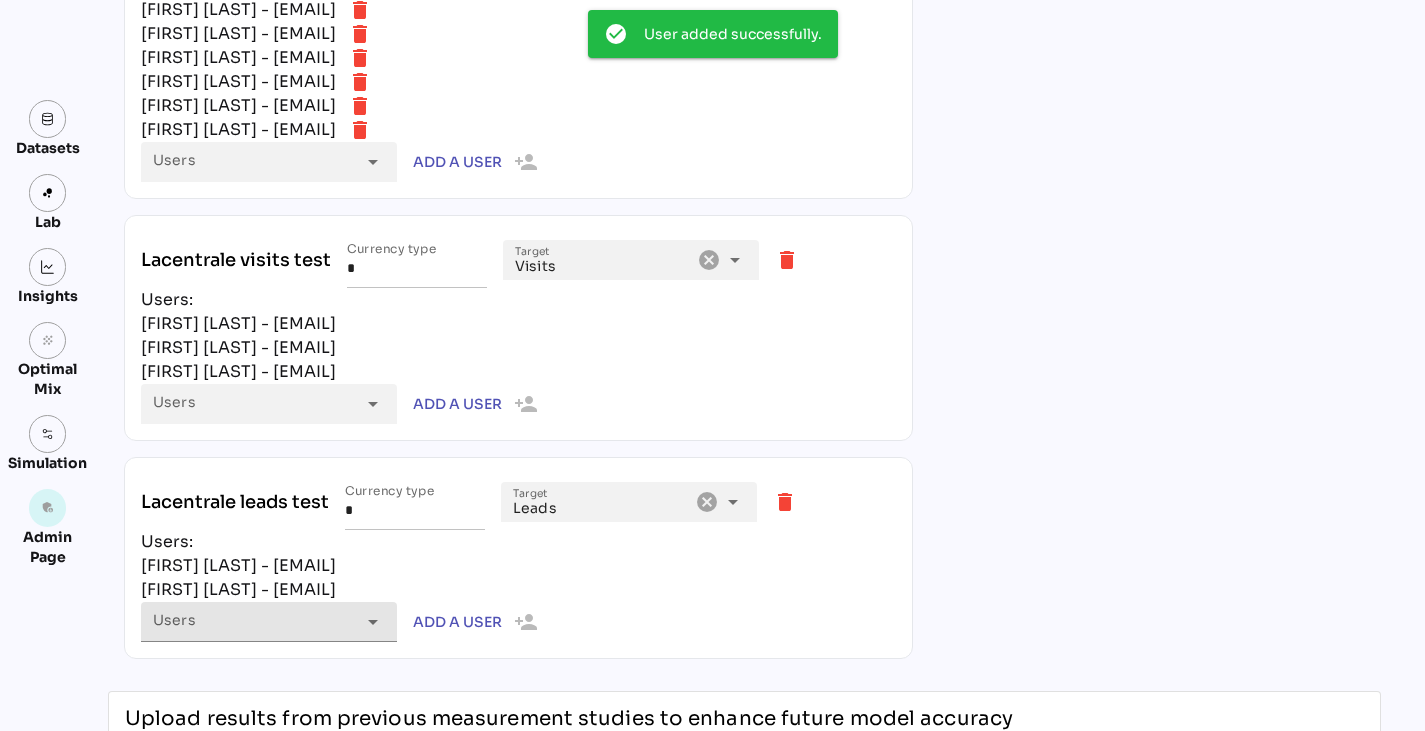 click at bounding box center [254, 629] 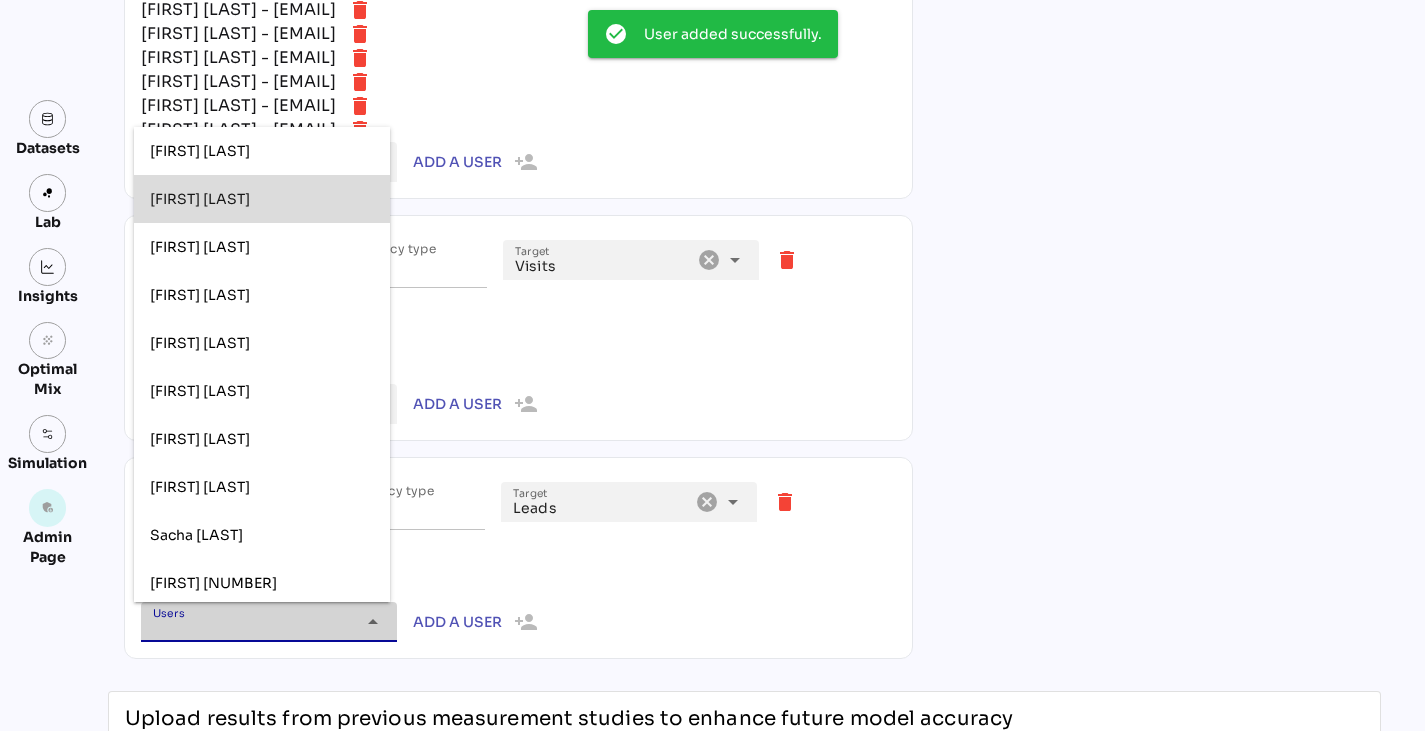 click on "[FIRST] [LAST]" at bounding box center [200, 198] 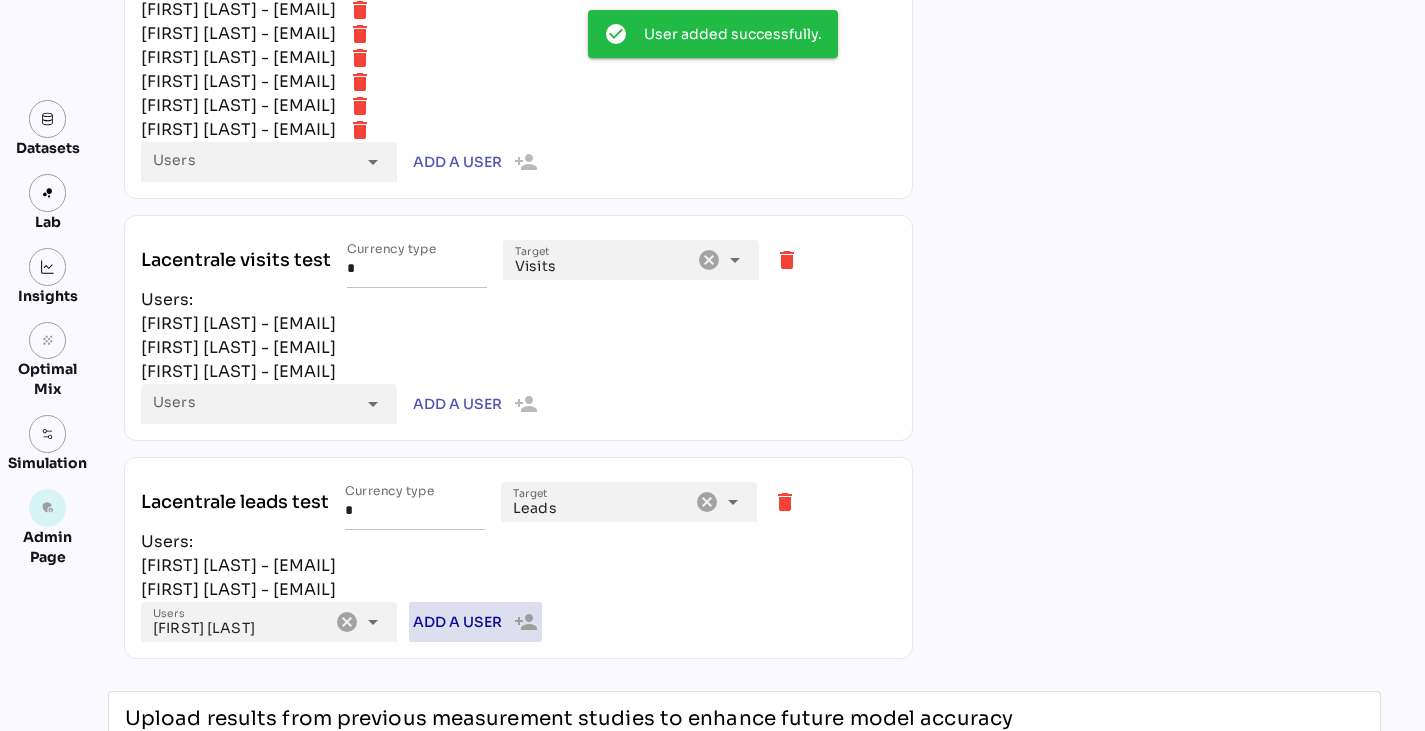 click on "Add a user person_add" at bounding box center [475, 622] 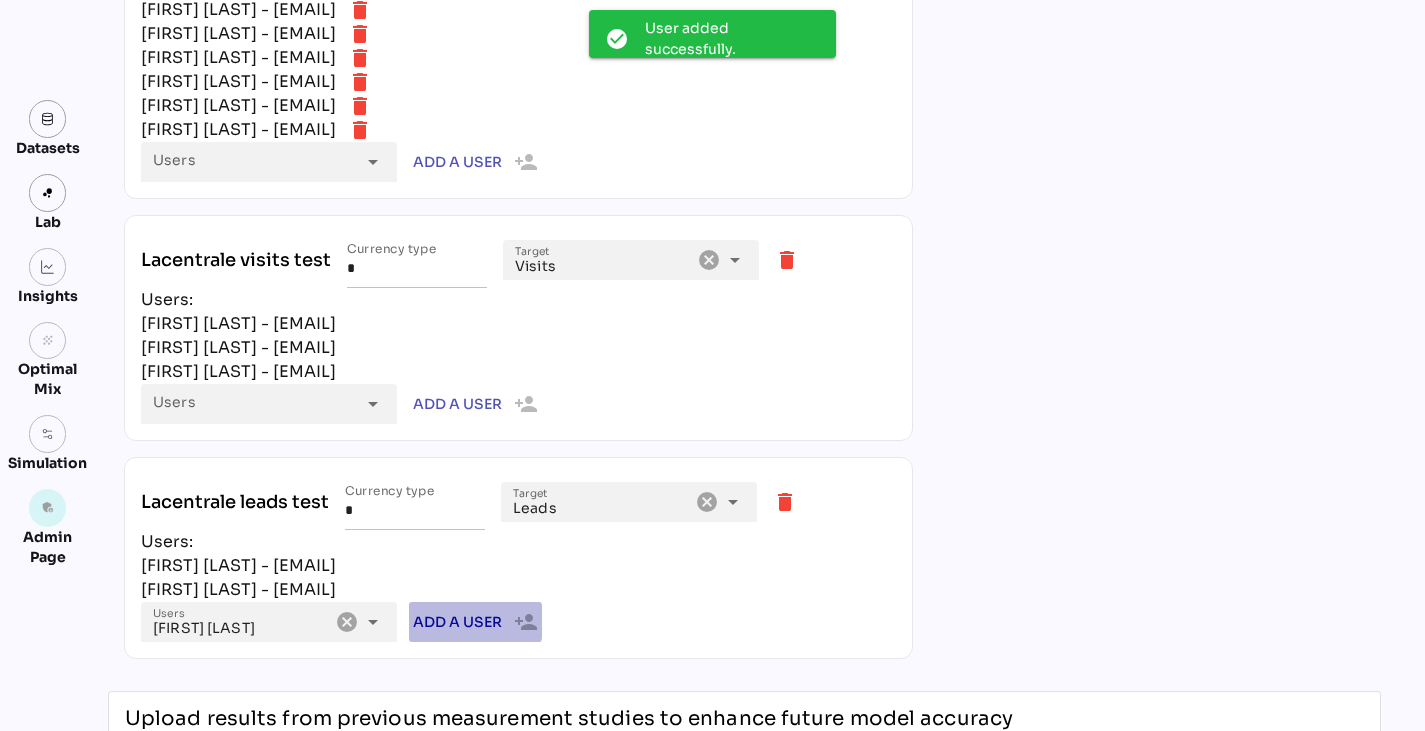 type 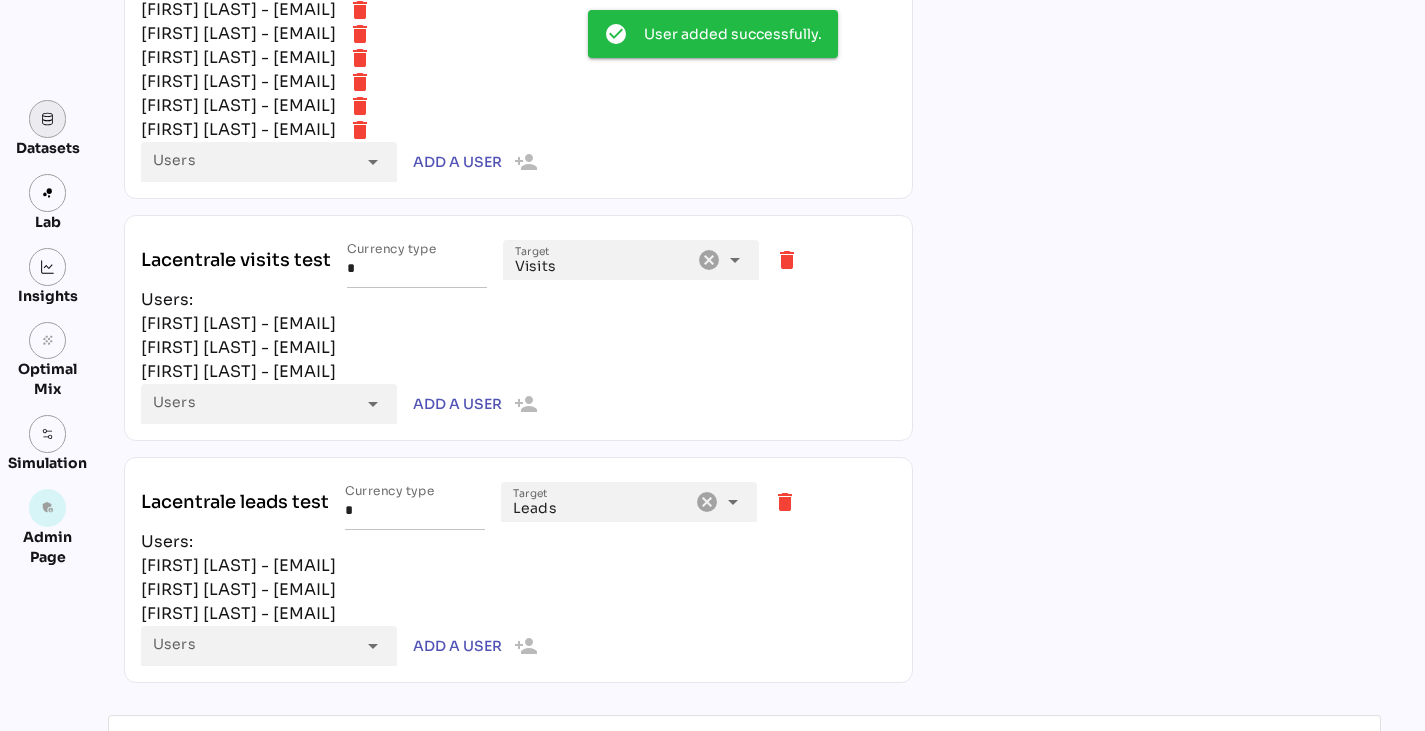 click at bounding box center [48, 119] 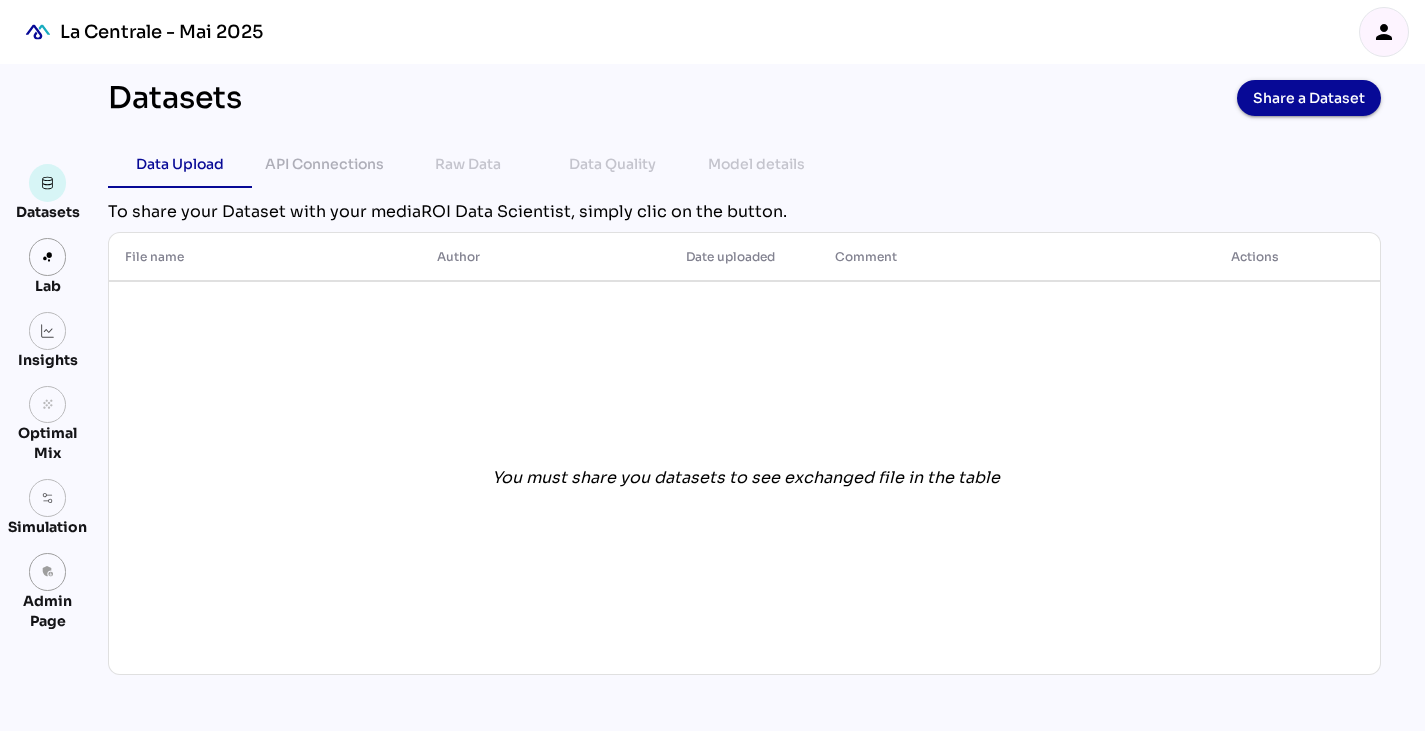 scroll, scrollTop: 0, scrollLeft: 0, axis: both 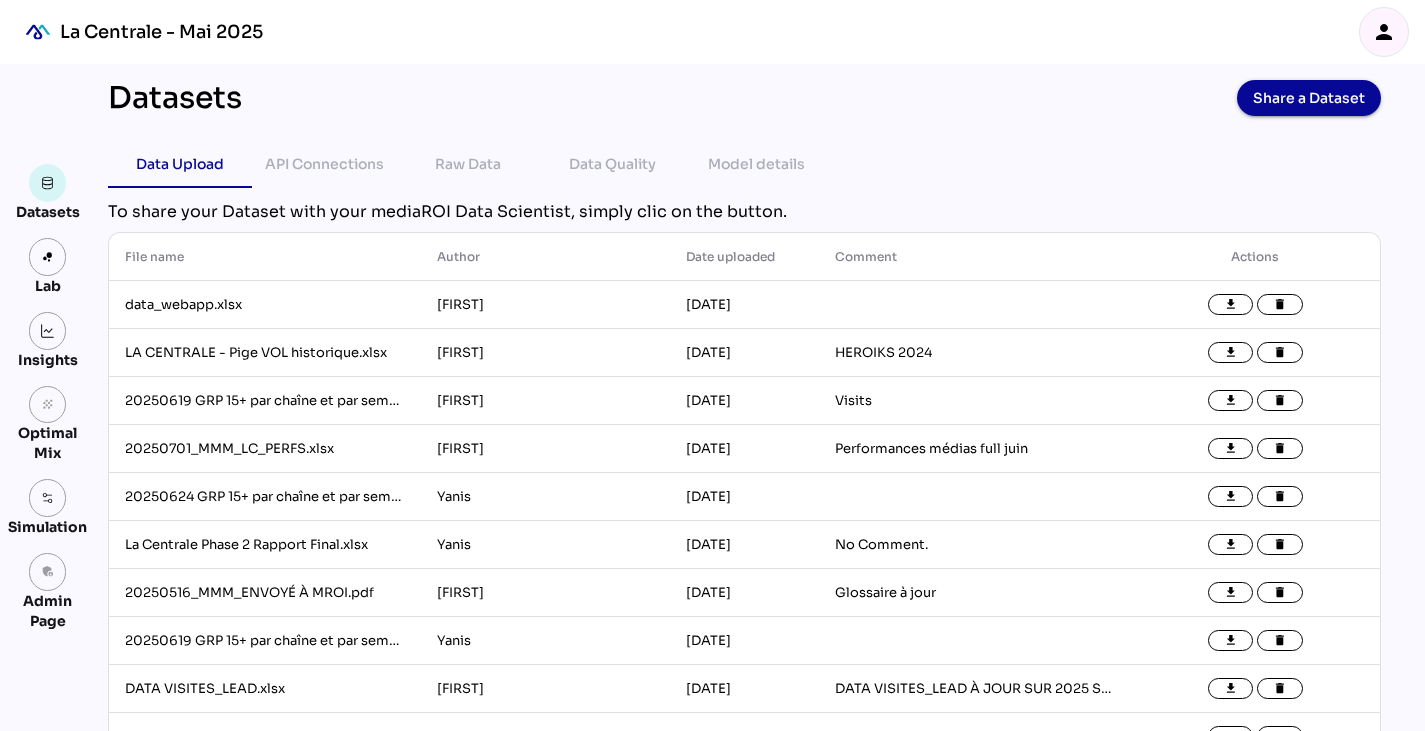 click on "person" at bounding box center [1384, 32] 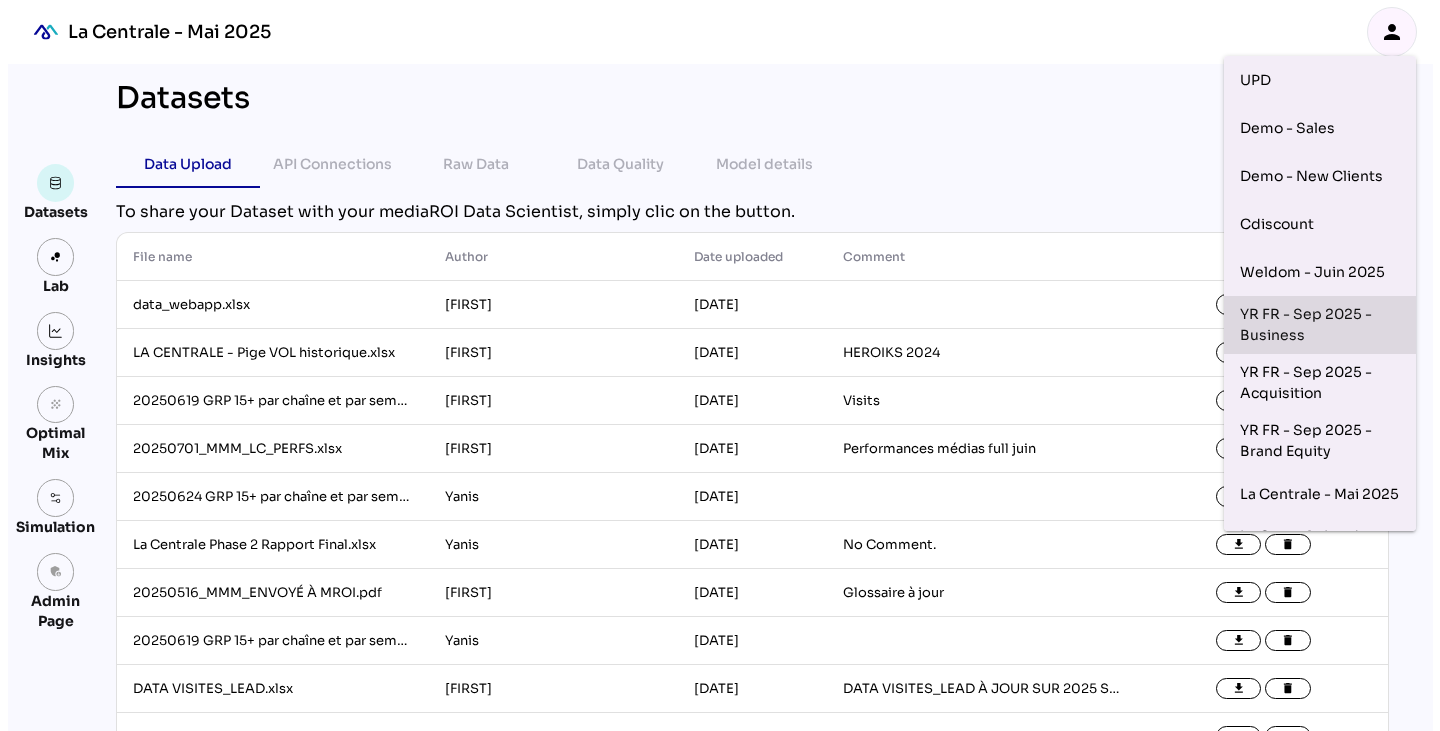 scroll, scrollTop: 205, scrollLeft: 15, axis: both 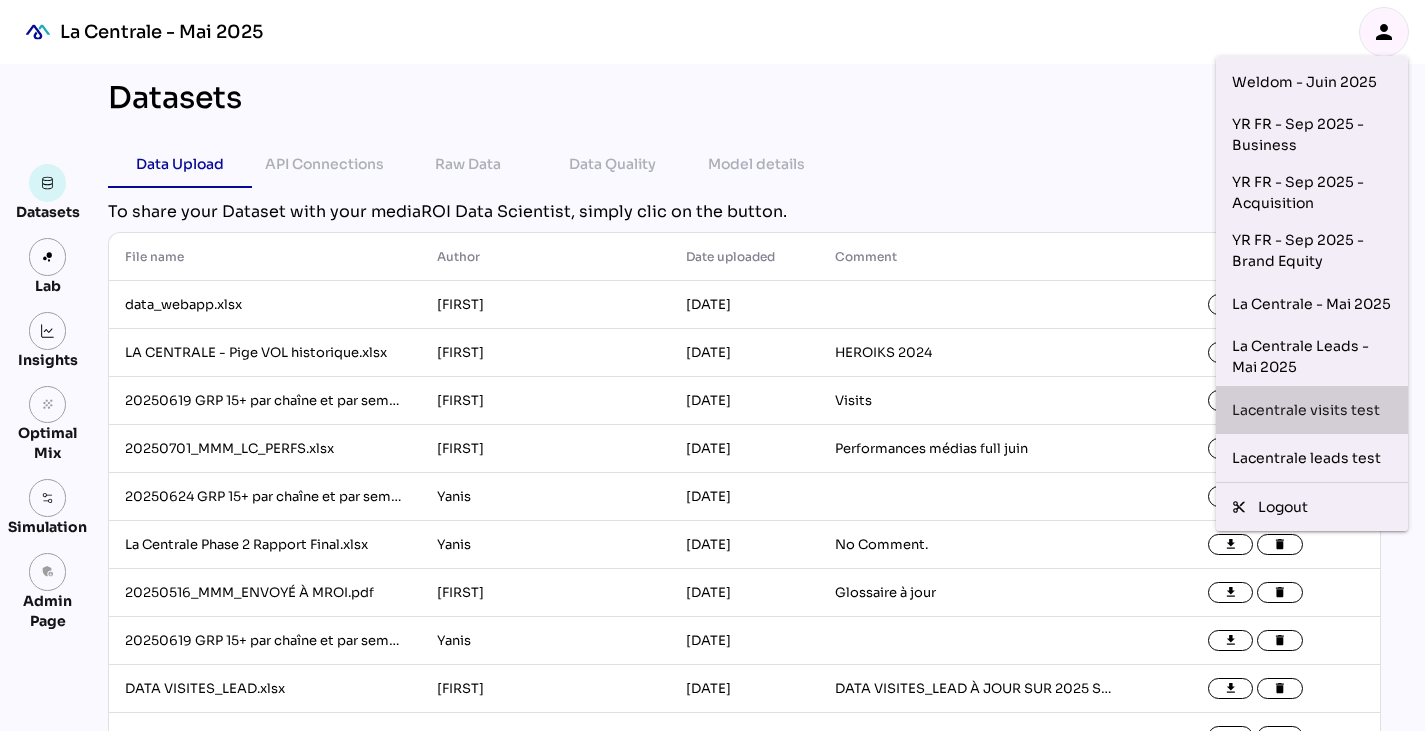 click on "Lacentrale visits test" at bounding box center (1312, 410) 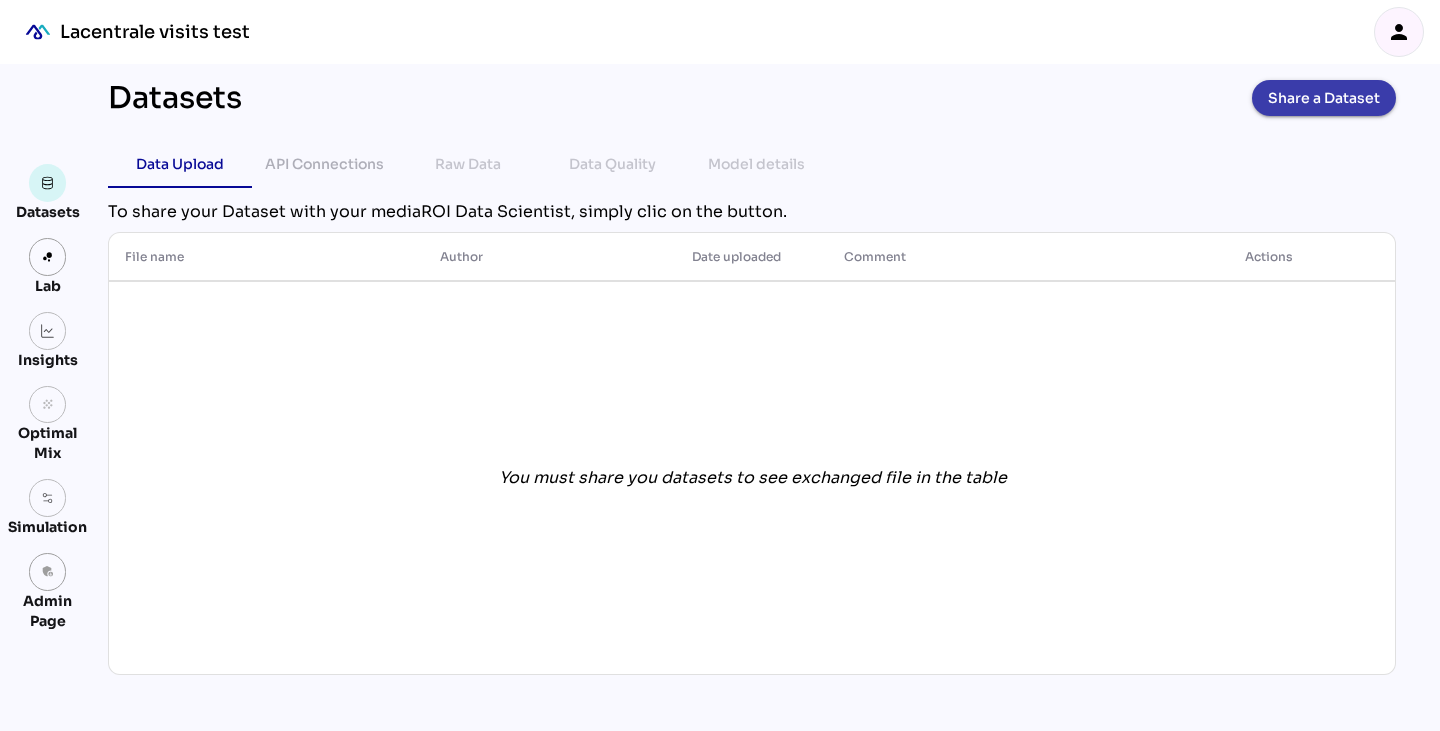 click on "Share a Dataset" at bounding box center (1324, 98) 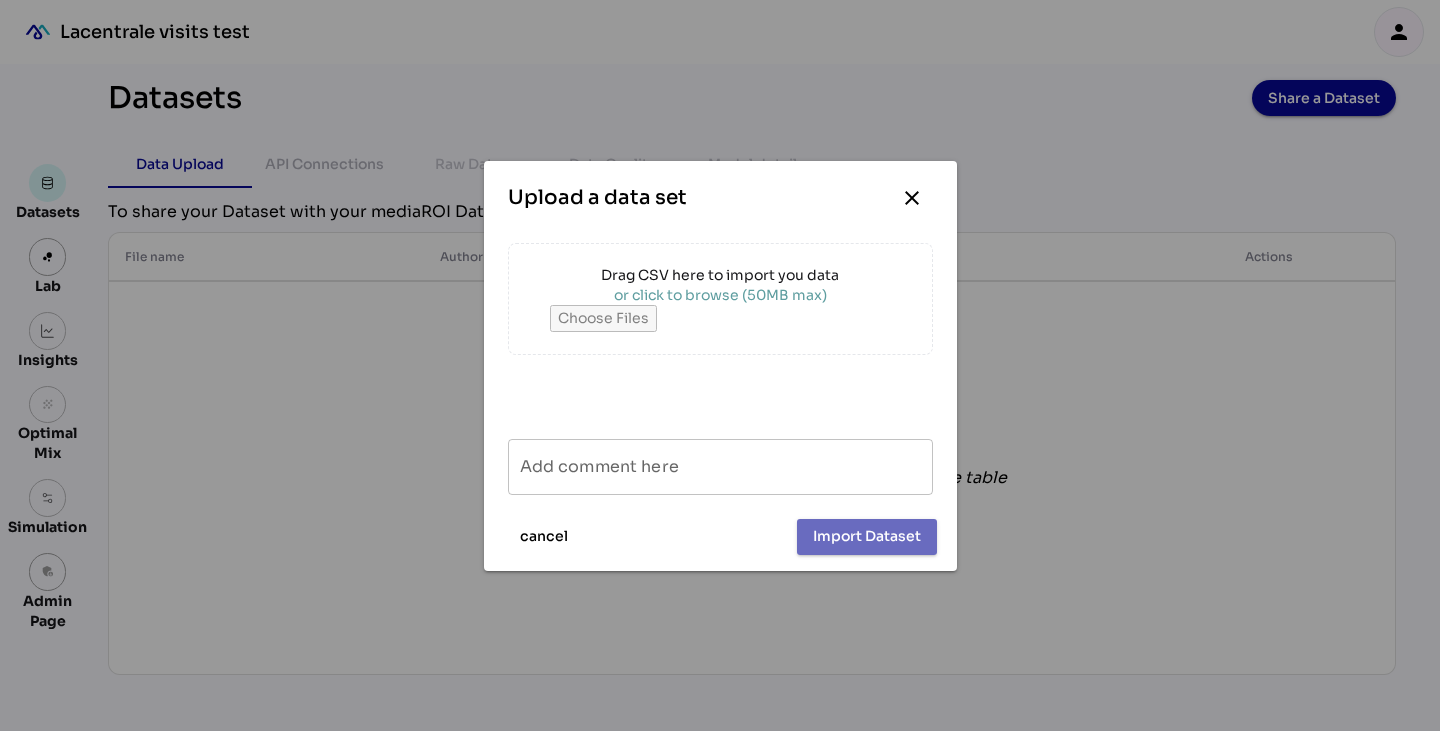click at bounding box center [720, 385] 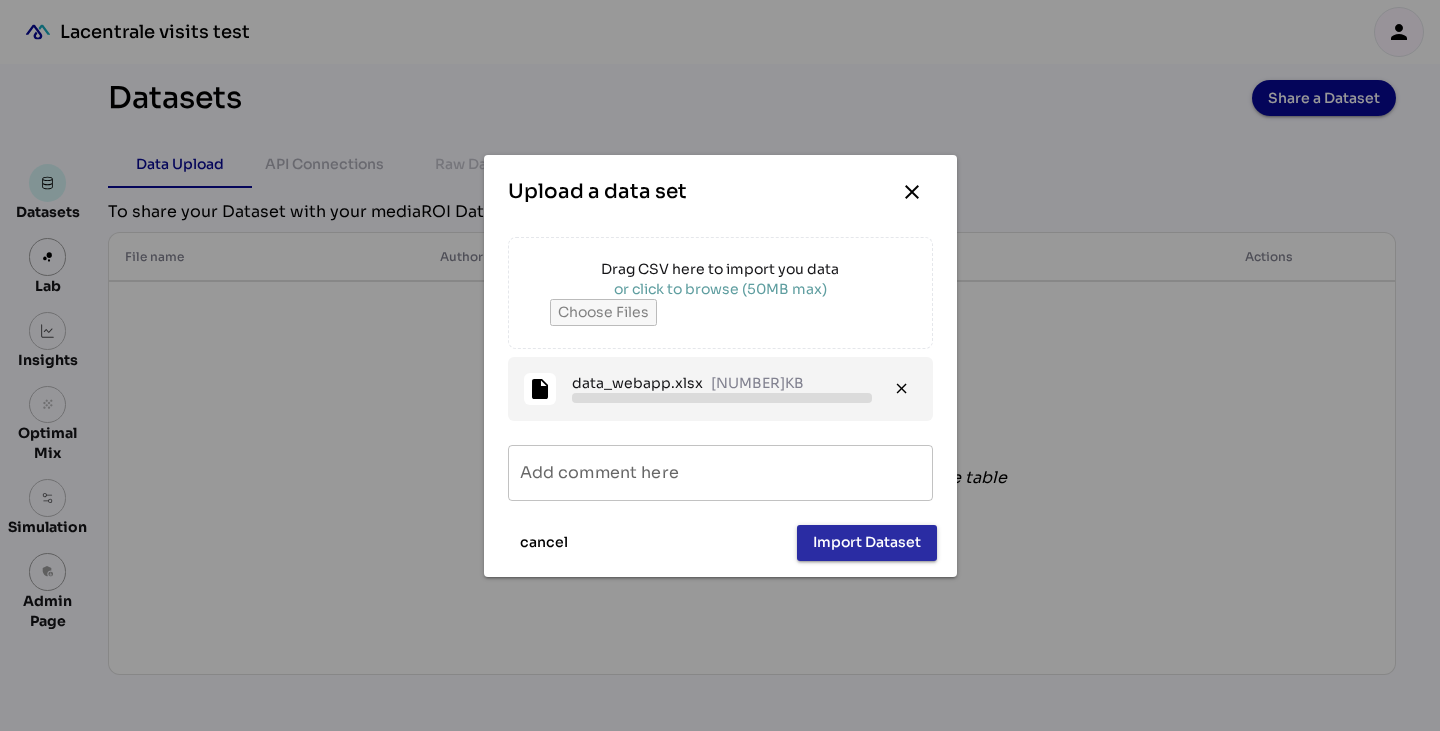 click on "Import Dataset" at bounding box center [867, 542] 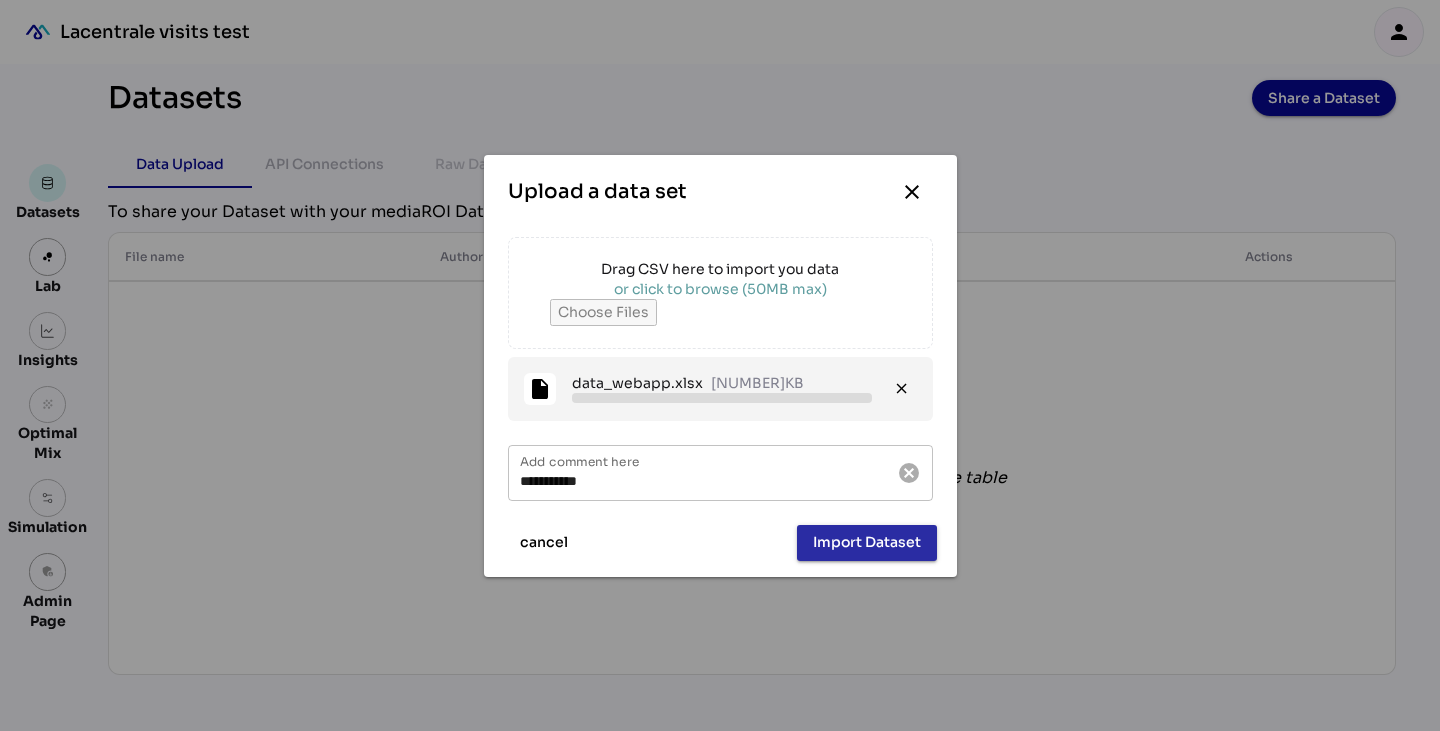 type on "**********" 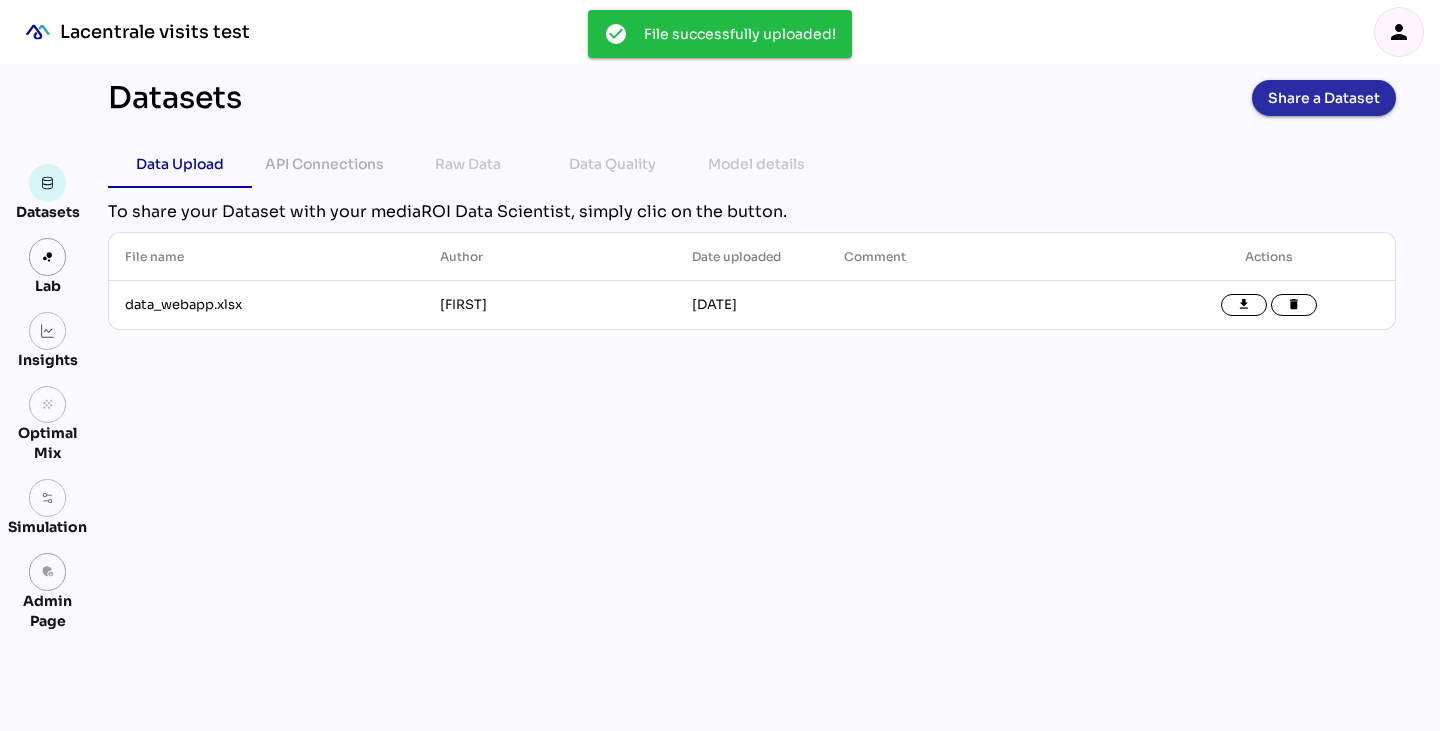 click on "Share a Dataset" at bounding box center (1324, 98) 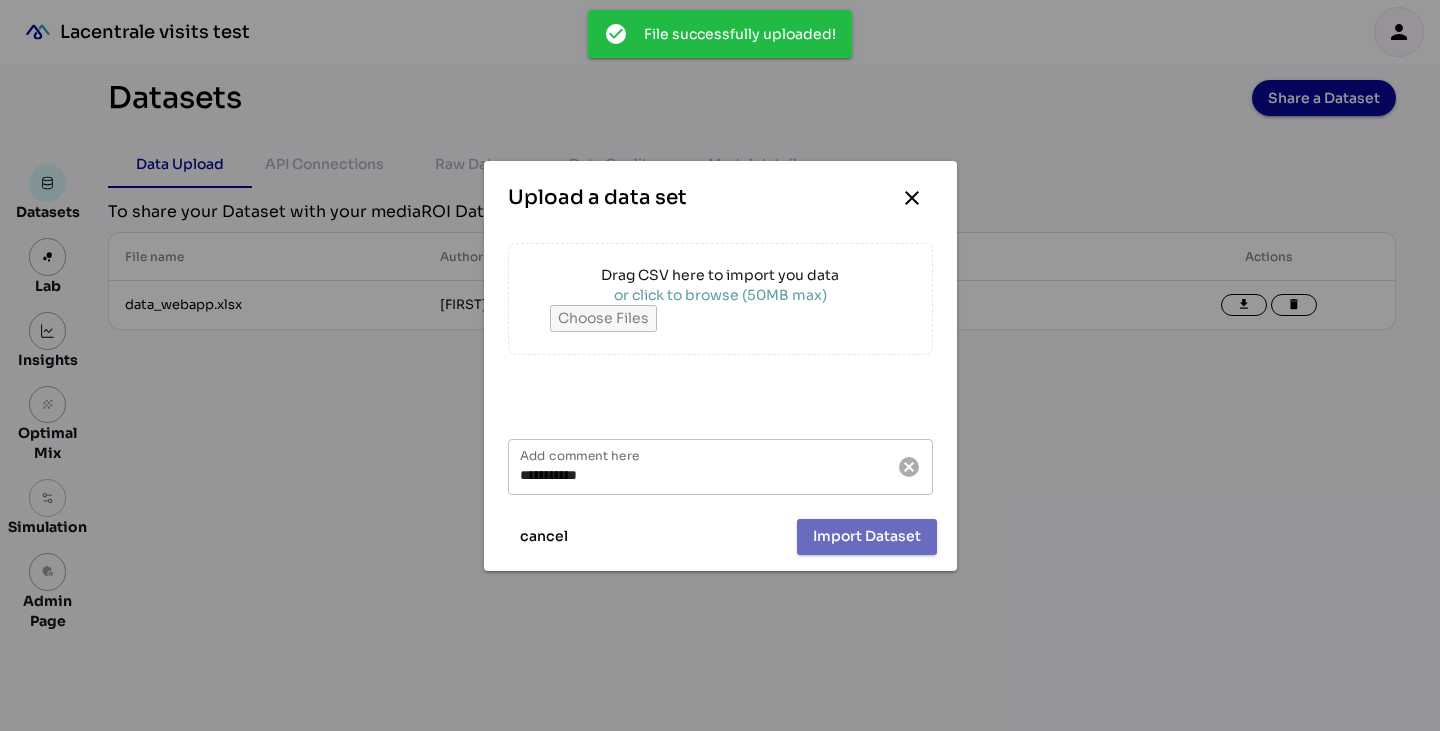 click on "Drag CSV here to import you data" at bounding box center (720, 275) 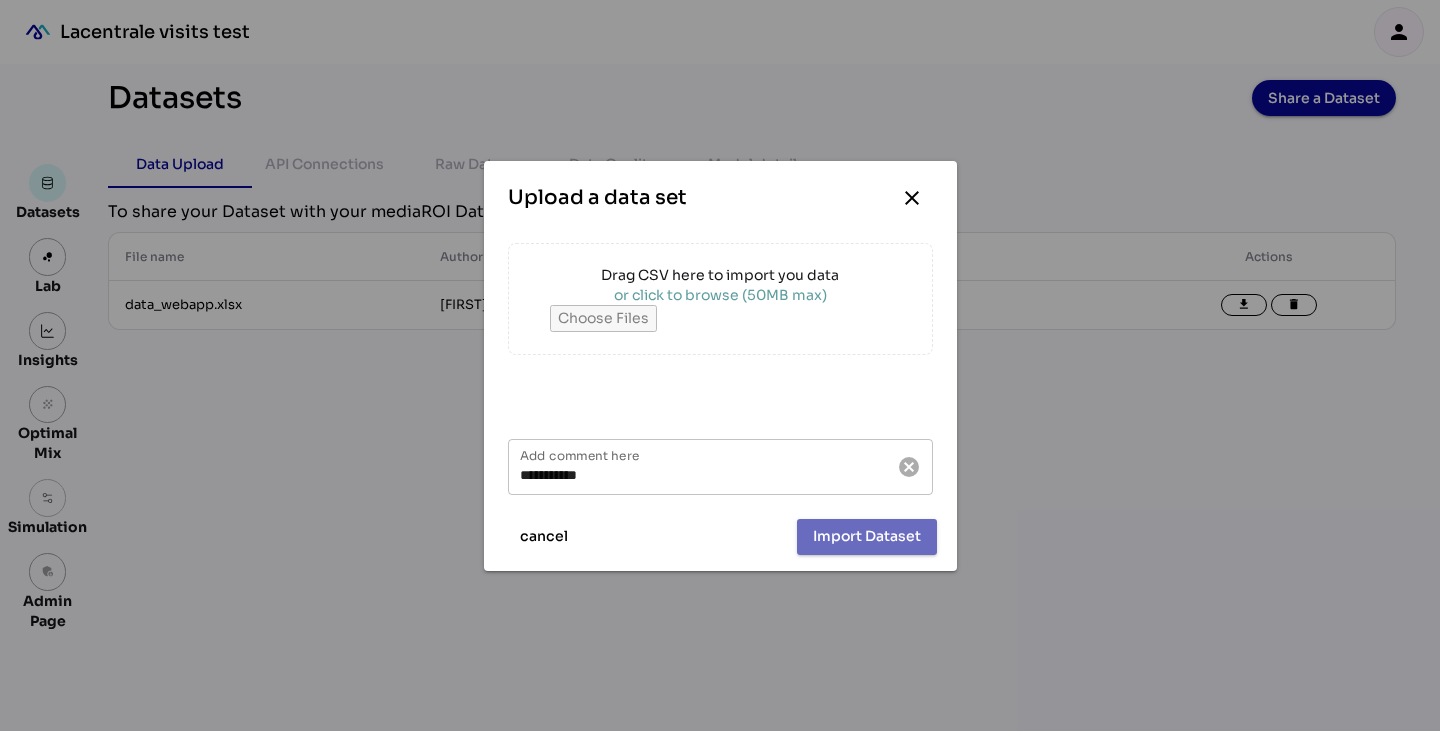 type on "**********" 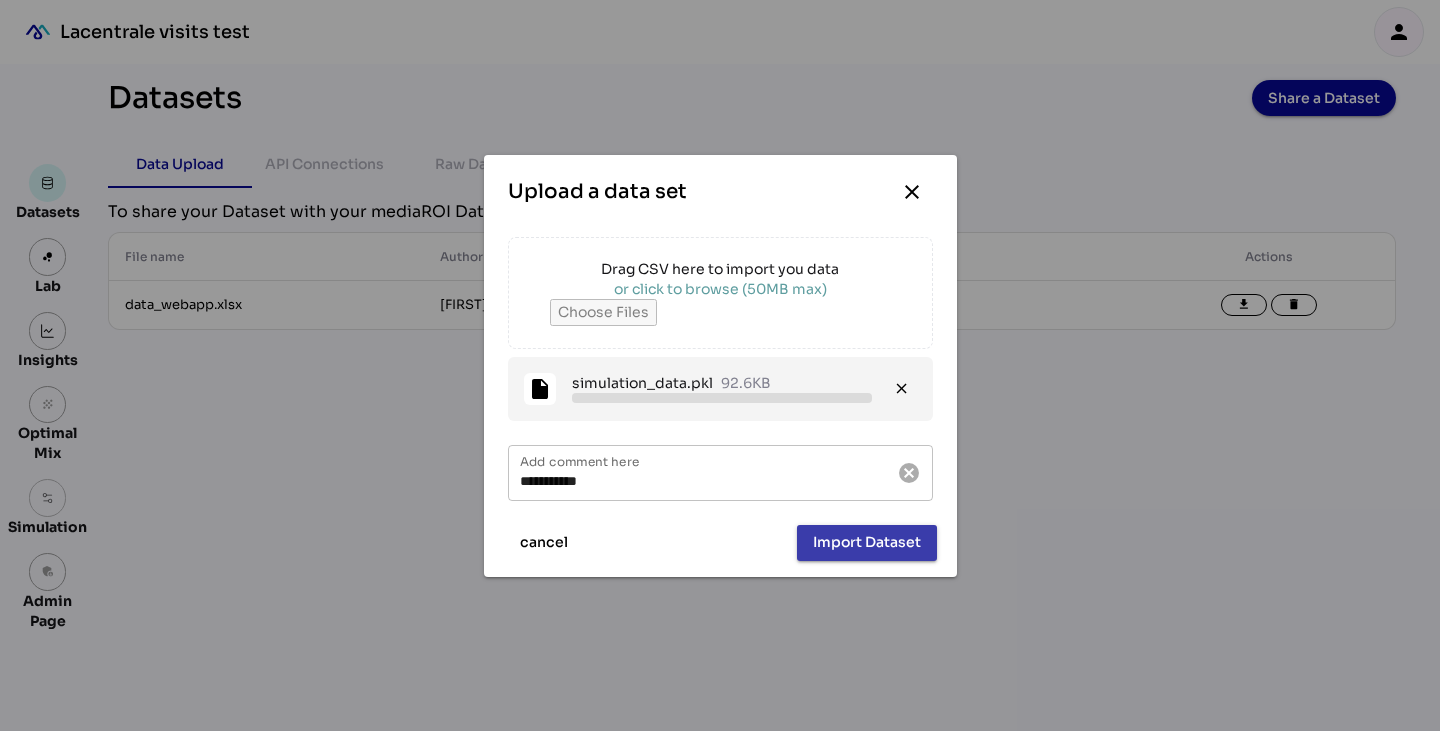 click on "Import Dataset" at bounding box center [867, 542] 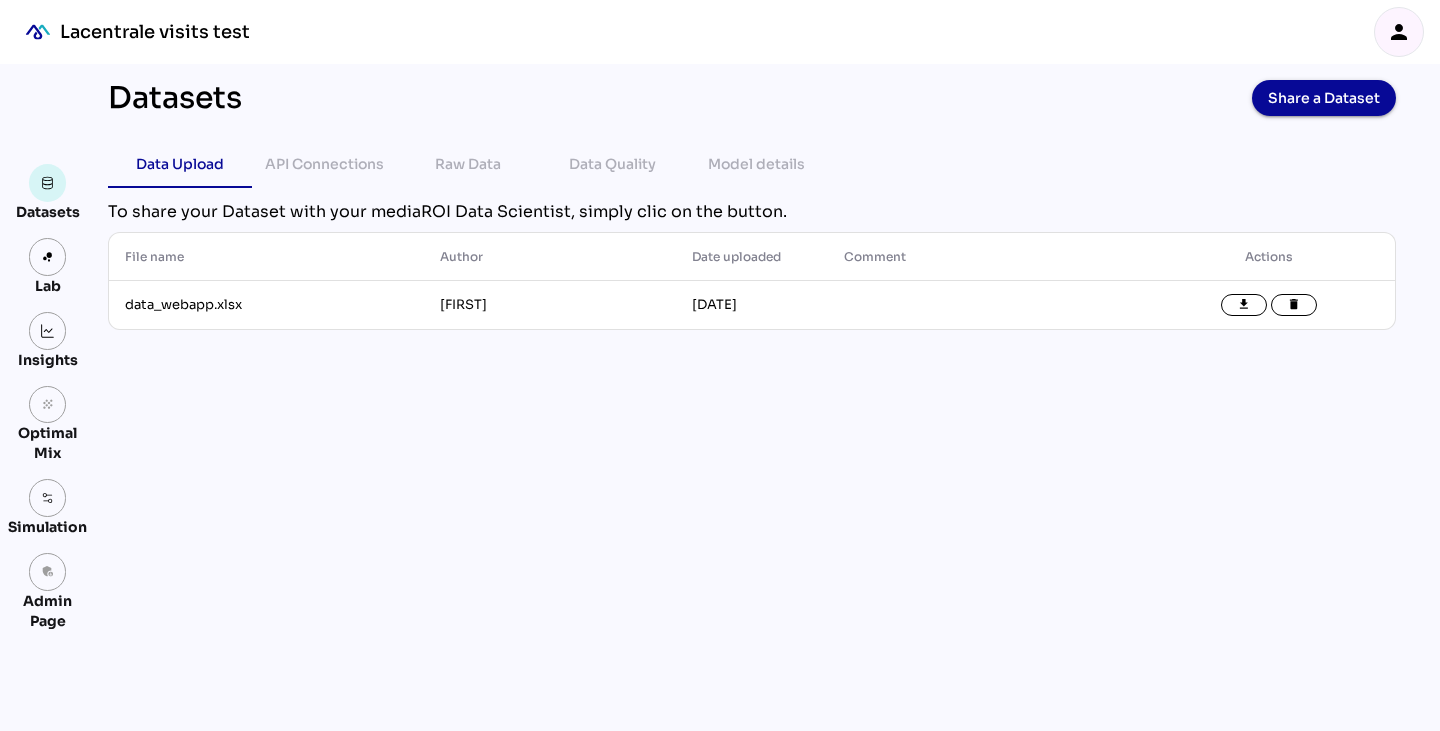 click on "person" at bounding box center [1399, 32] 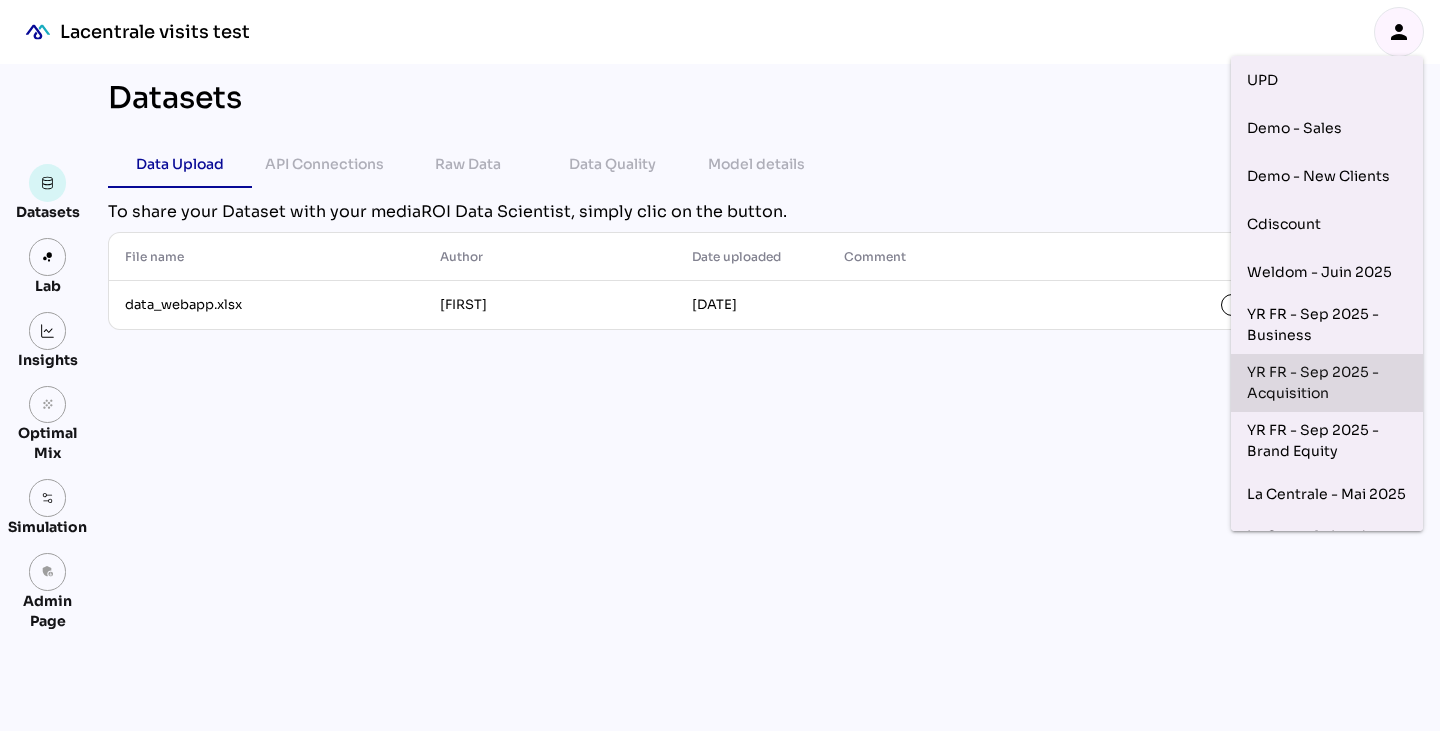 scroll, scrollTop: 205, scrollLeft: 0, axis: vertical 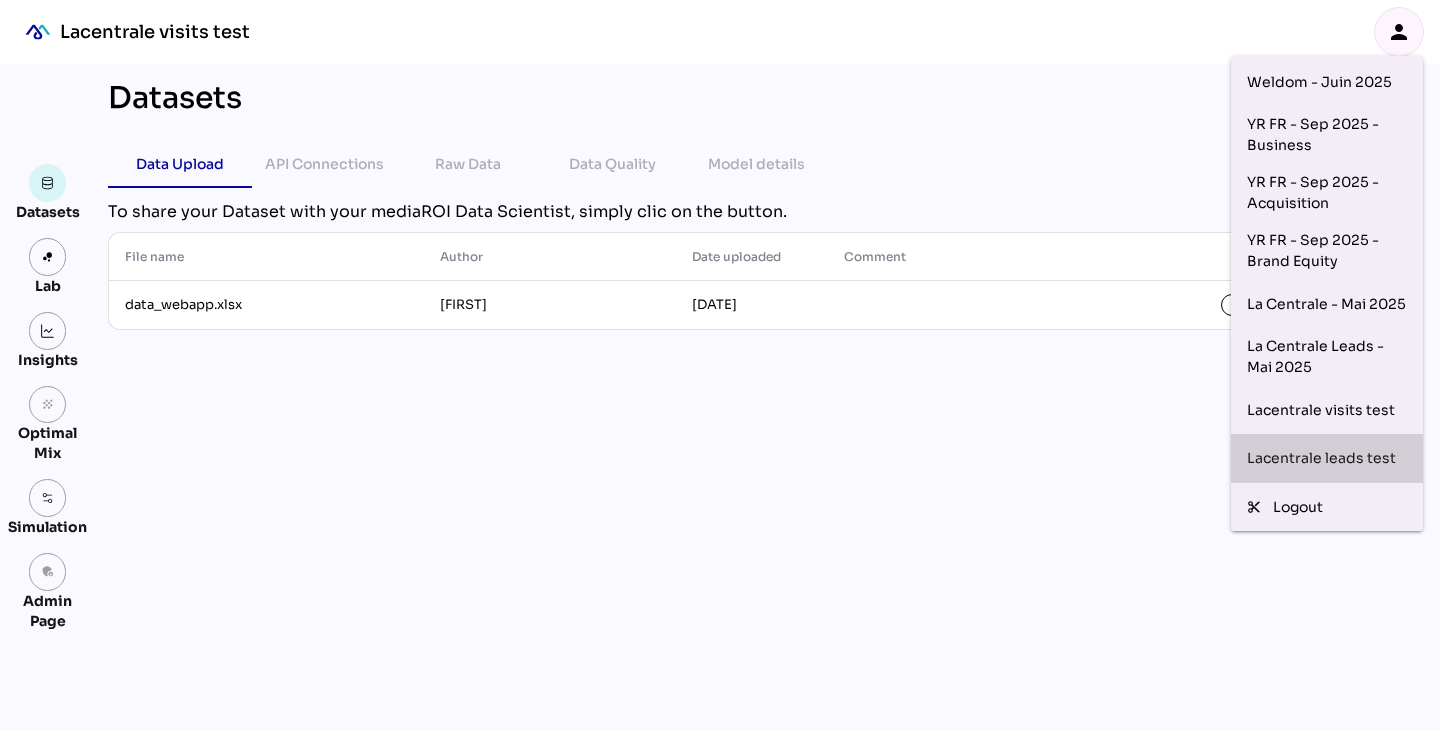 click on "Lacentrale leads test" at bounding box center [1327, 458] 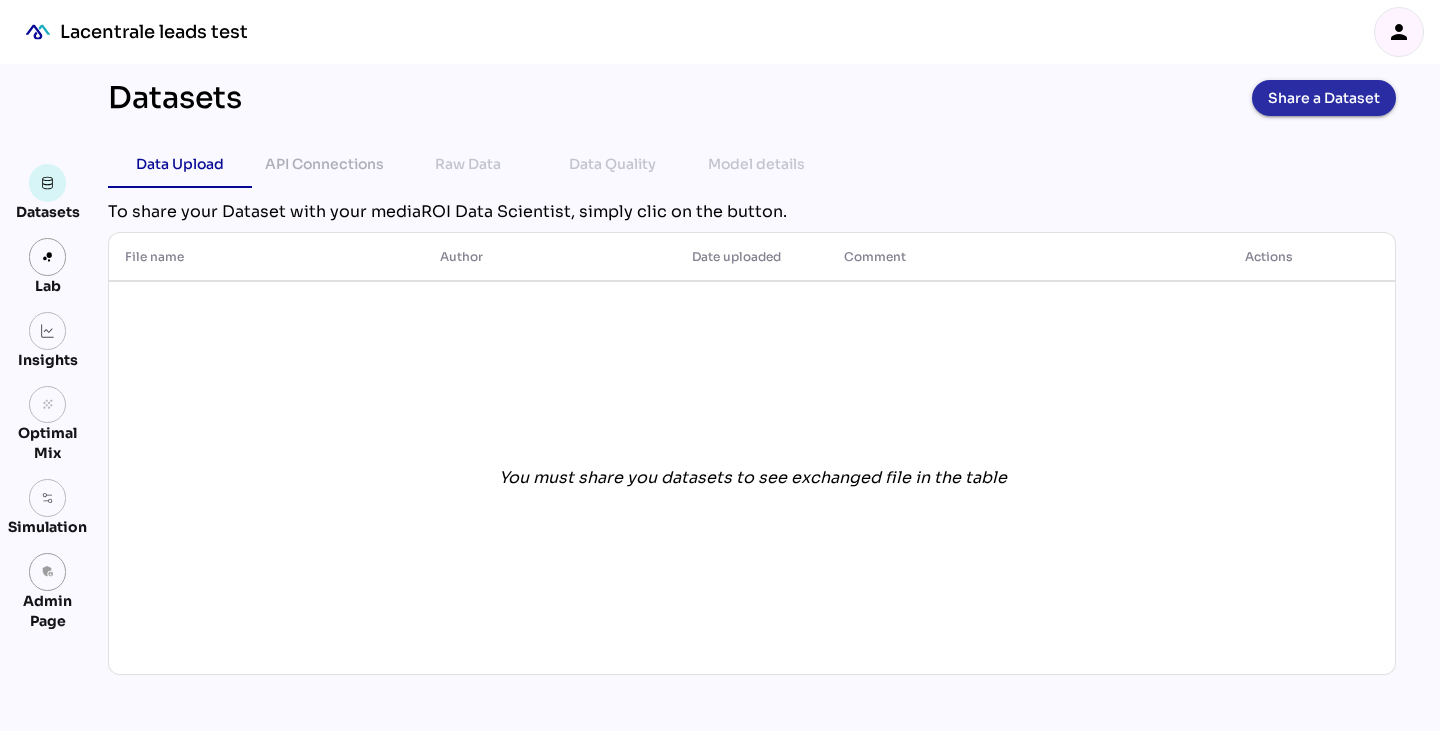 click on "Share a Dataset" at bounding box center [1324, 98] 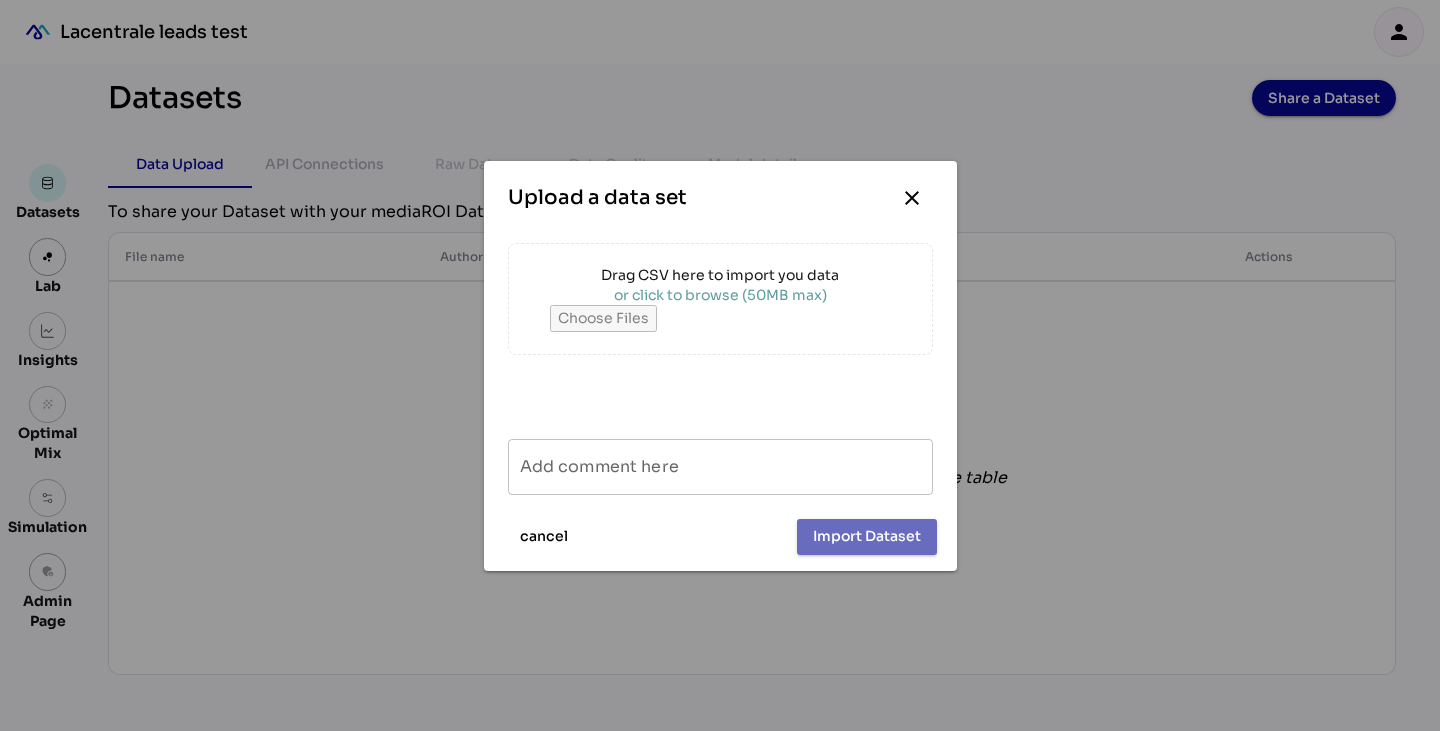click at bounding box center [720, 318] 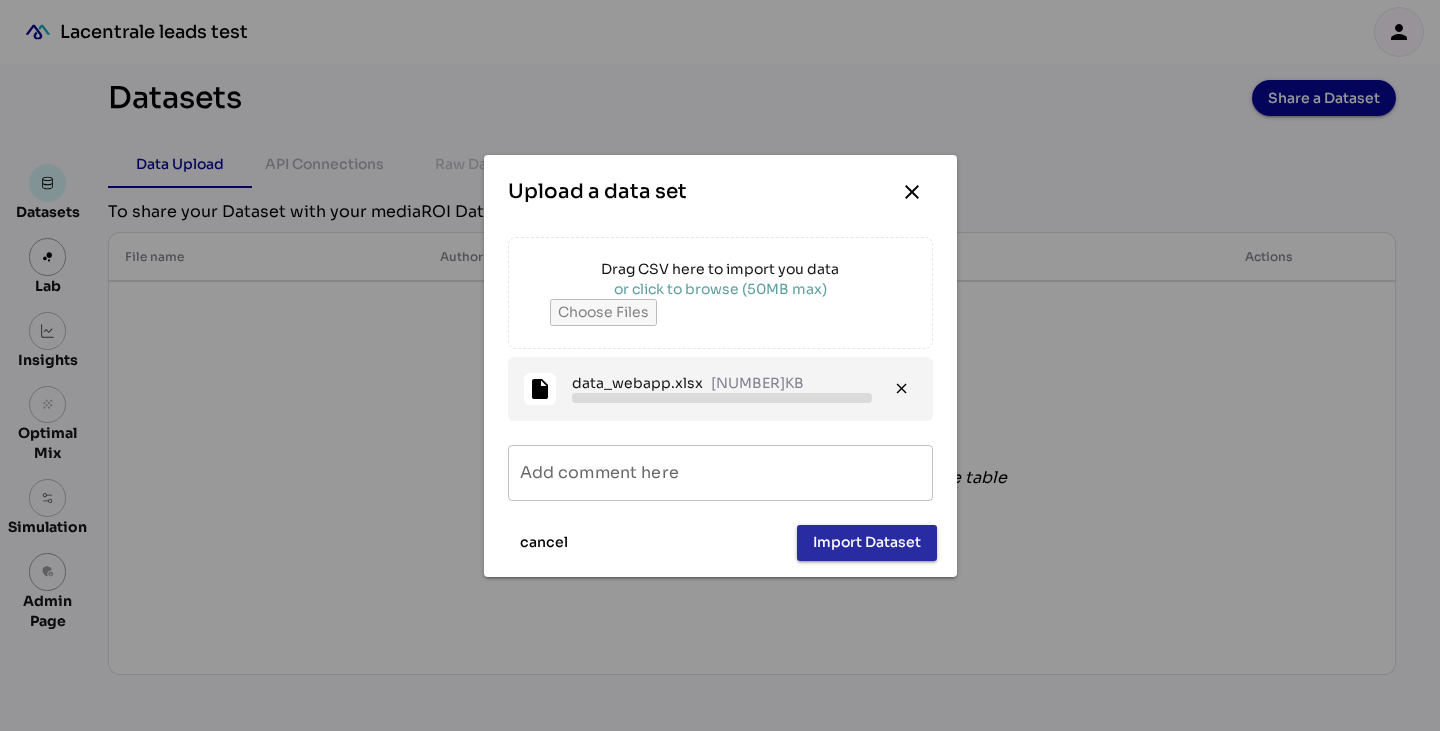 click on "Import Dataset" at bounding box center (867, 542) 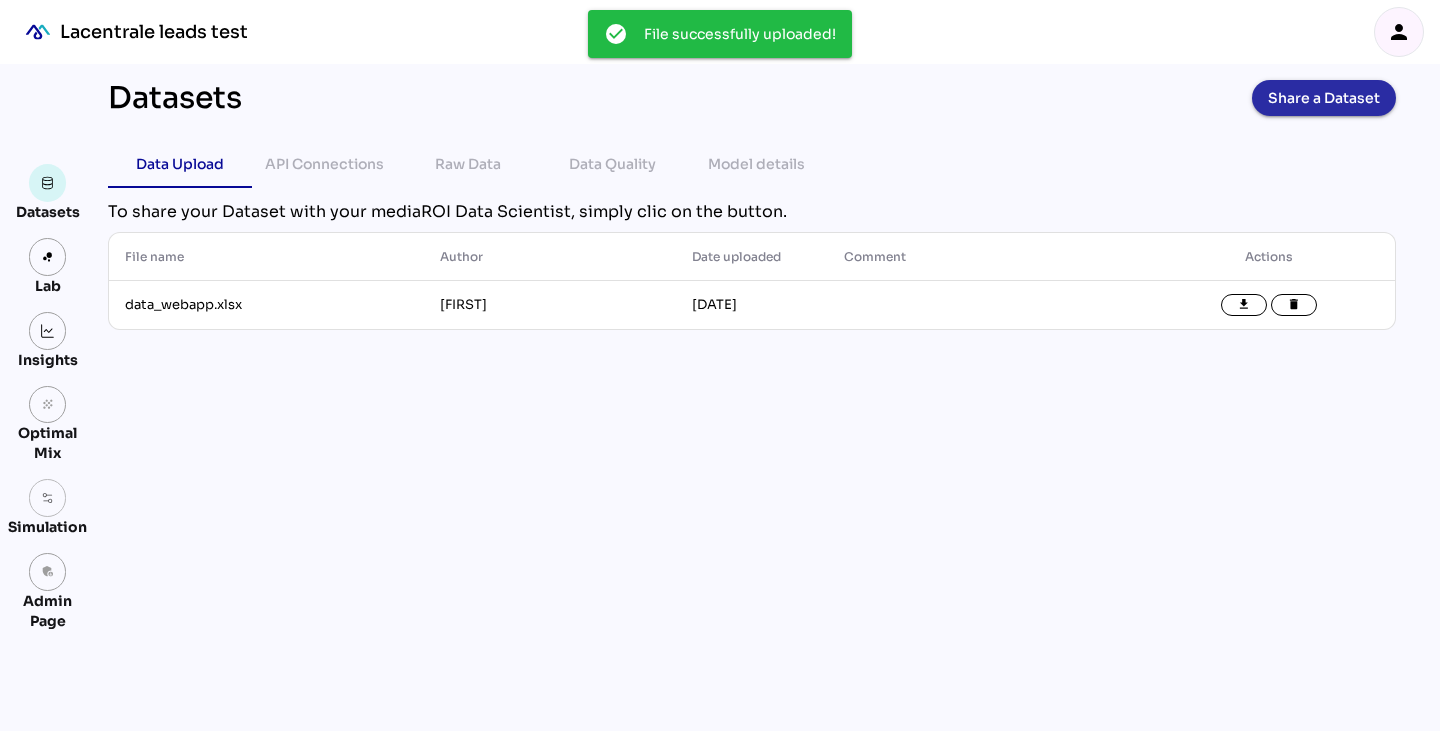 click on "Share a Dataset" at bounding box center (1324, 98) 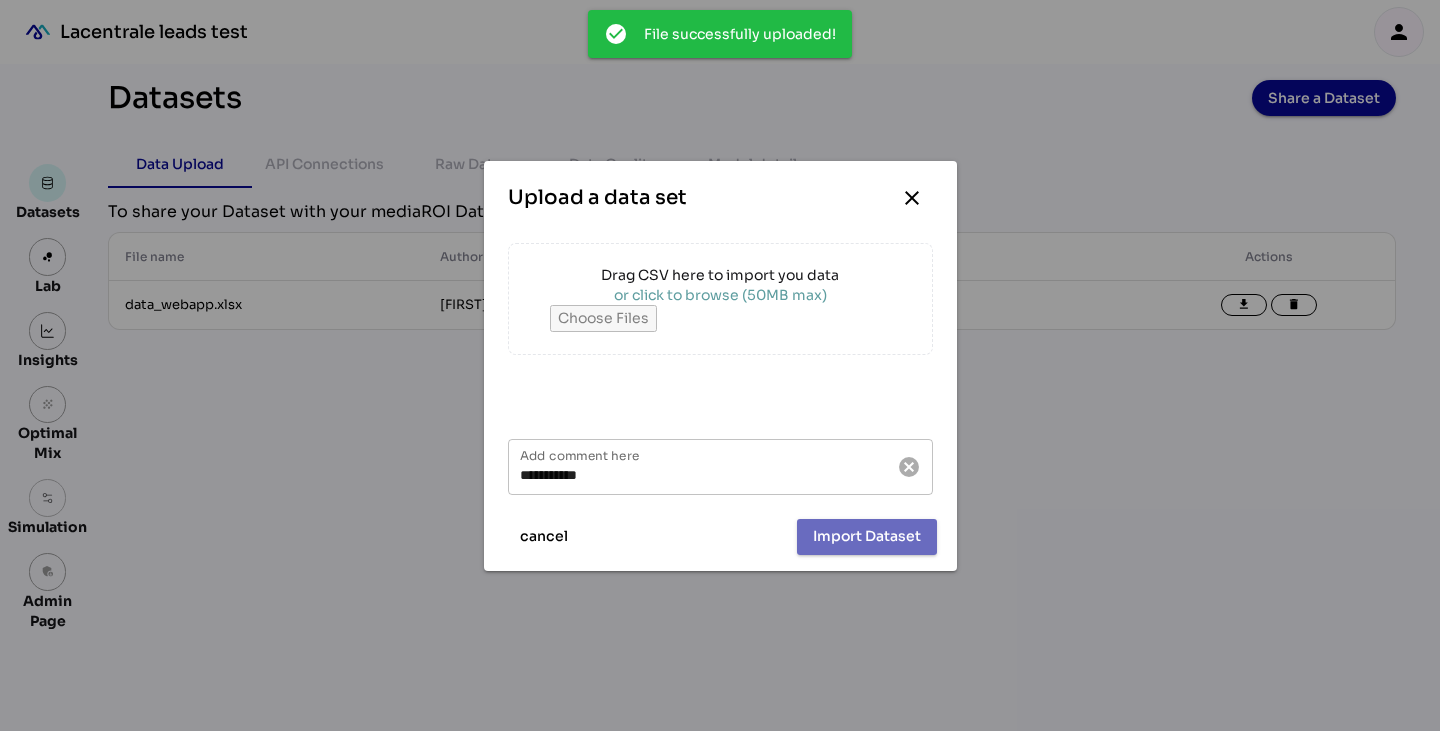 click on "Drag CSV here to import you data" at bounding box center (720, 275) 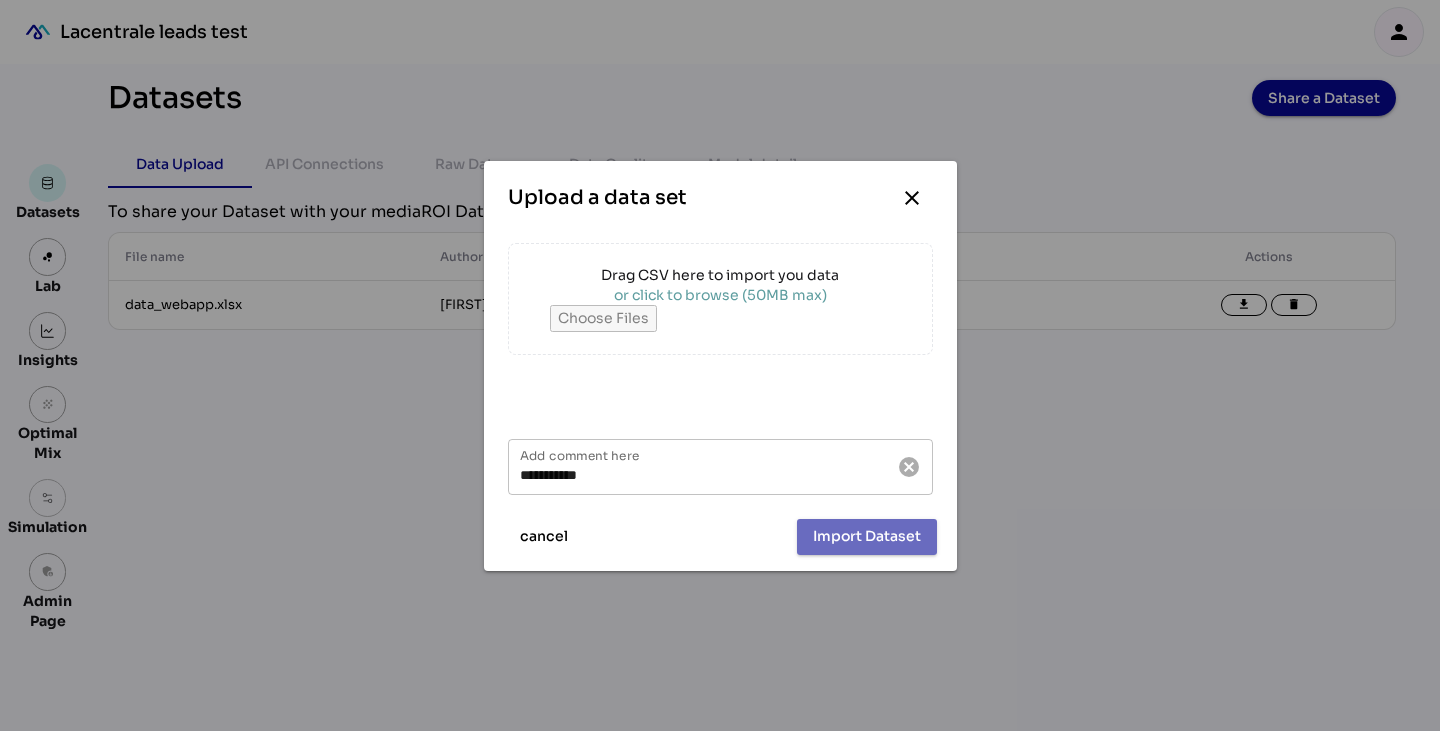 type on "**********" 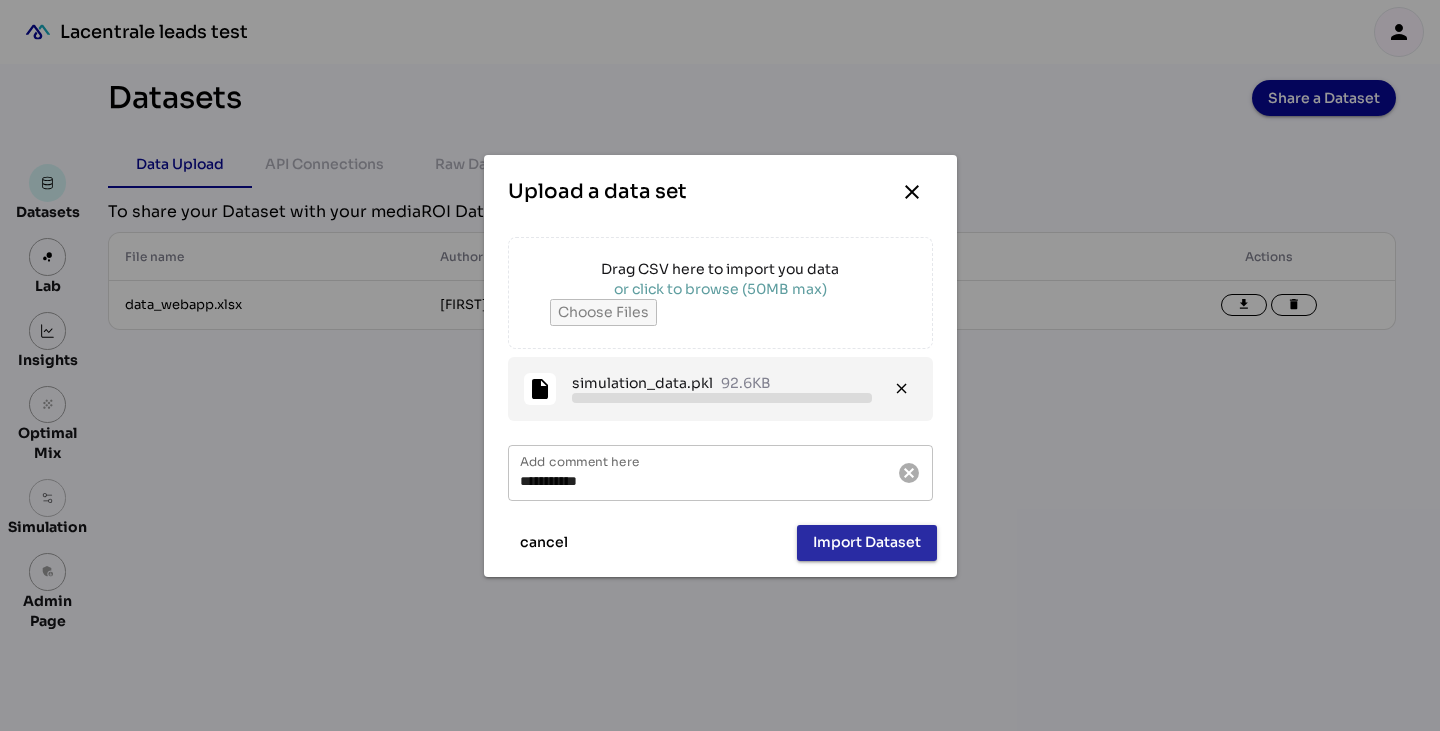 click on "Import Dataset" at bounding box center [867, 542] 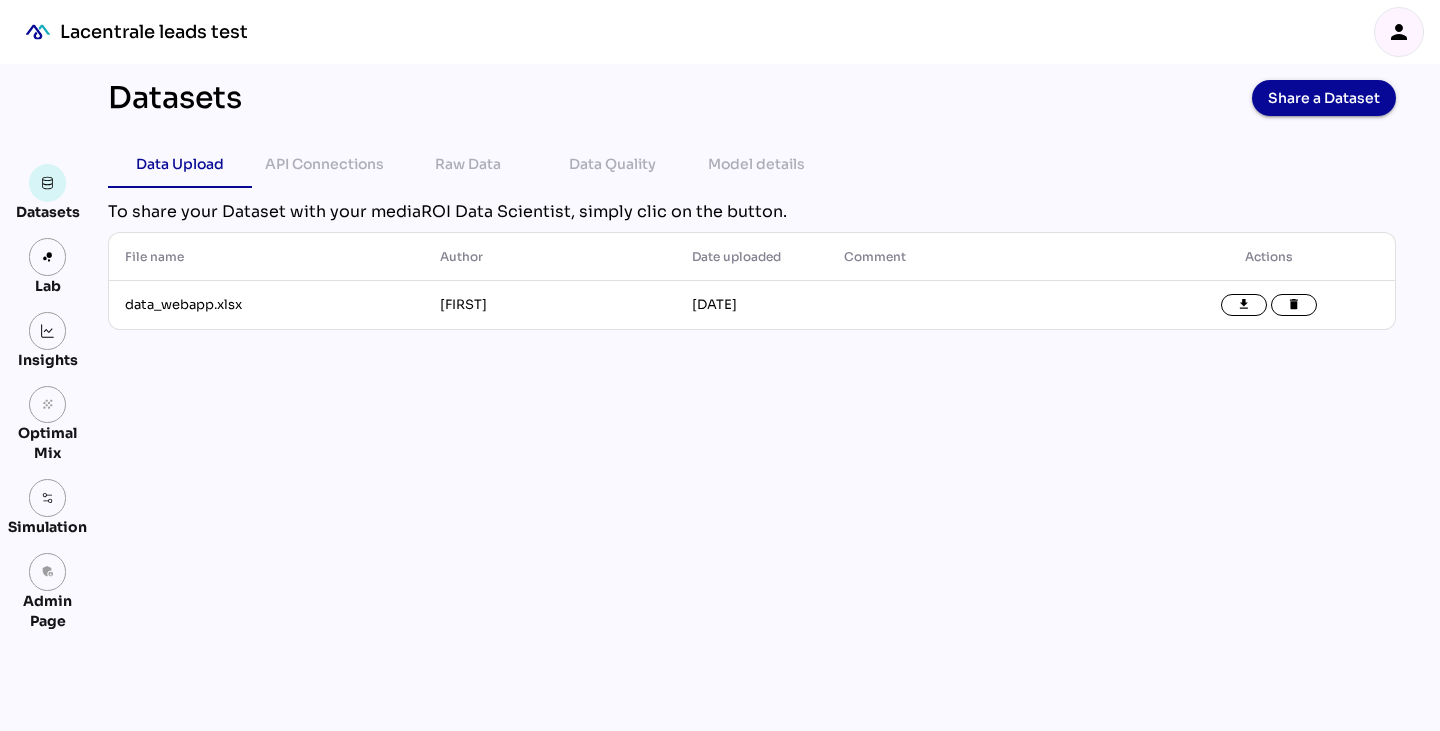 click on "person" at bounding box center (1399, 32) 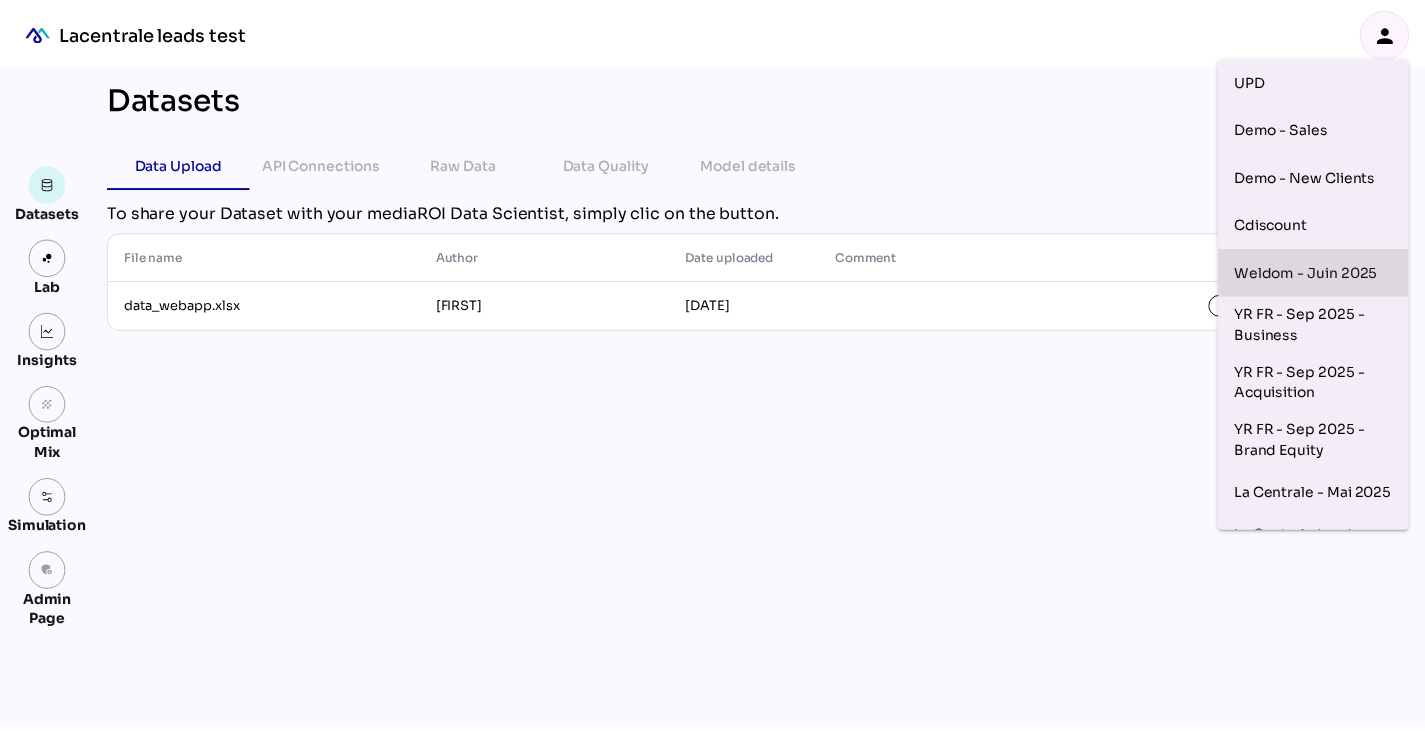 scroll, scrollTop: 205, scrollLeft: 0, axis: vertical 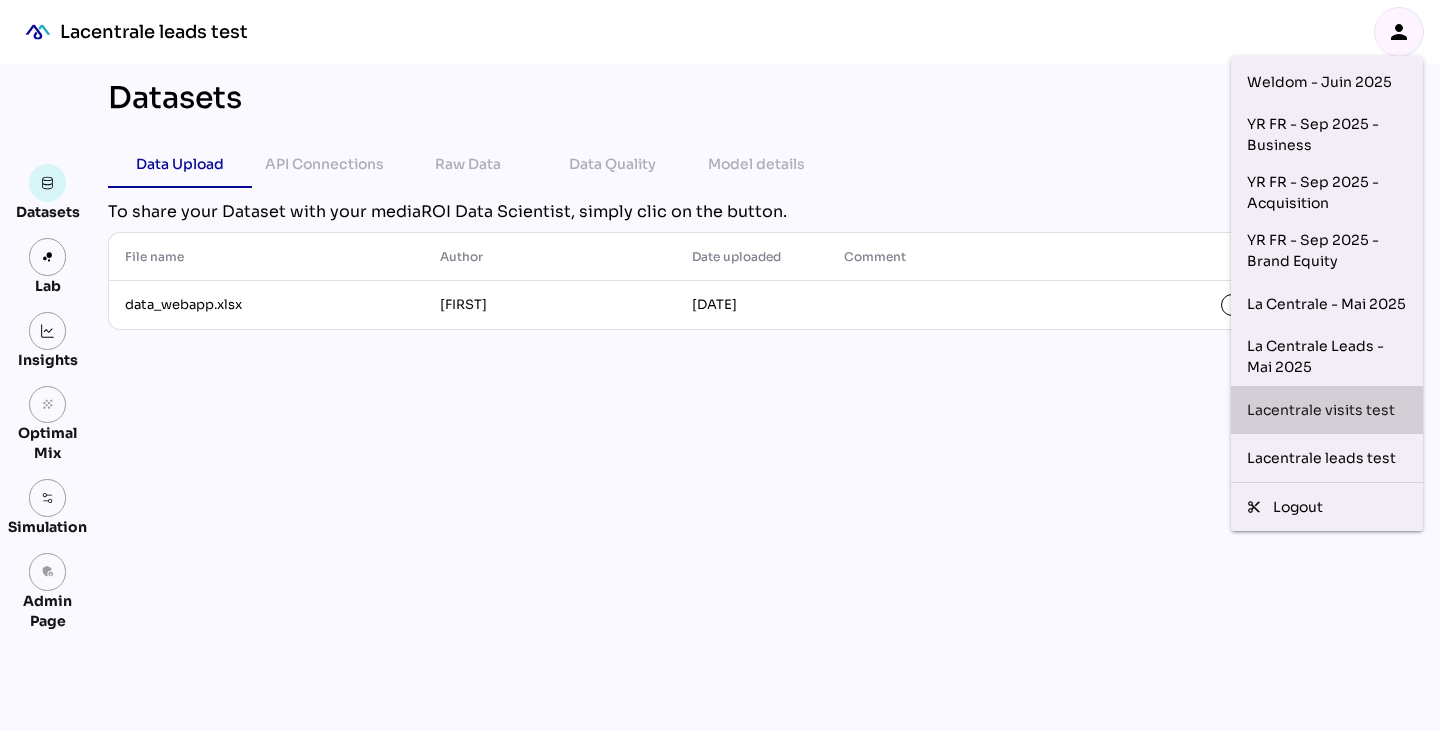 click on "Lacentrale visits test" at bounding box center [1327, 410] 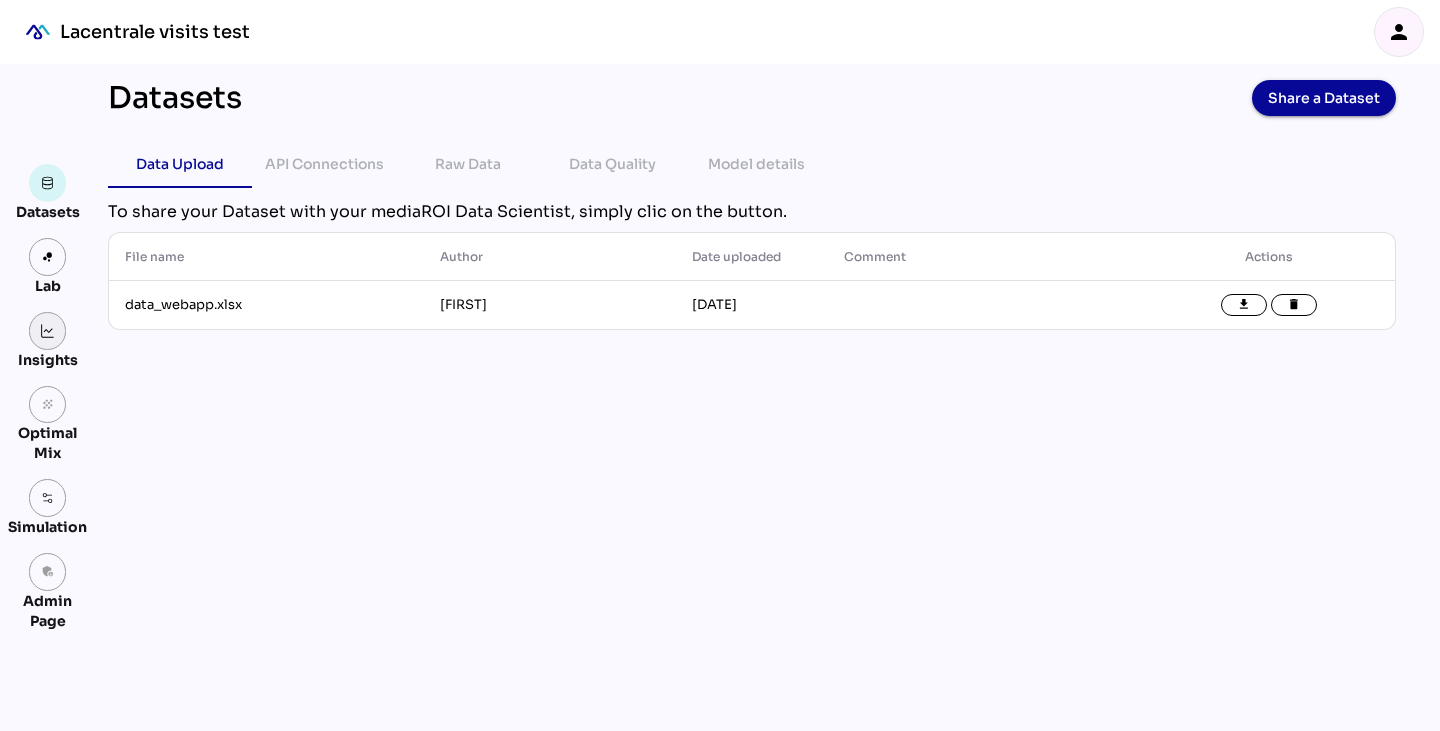 click at bounding box center (48, 331) 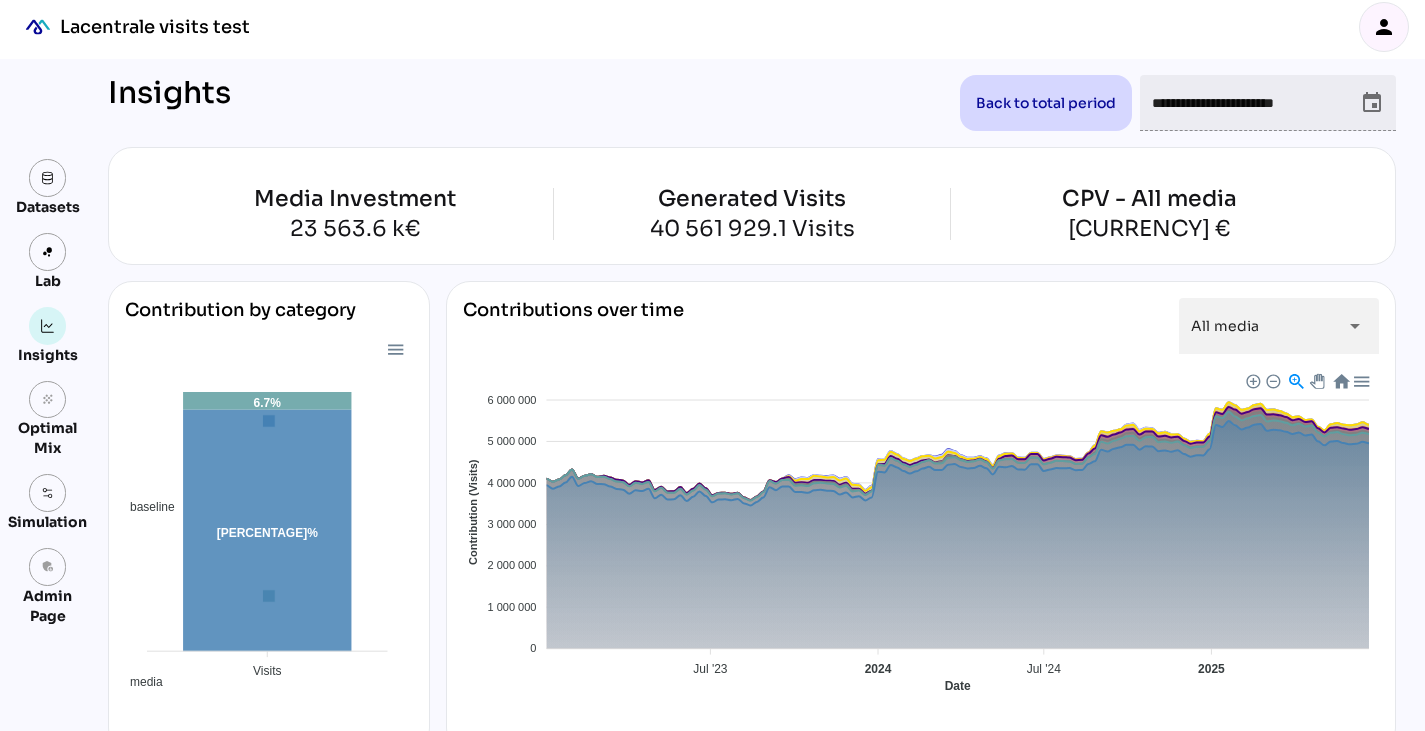 scroll, scrollTop: 0, scrollLeft: 0, axis: both 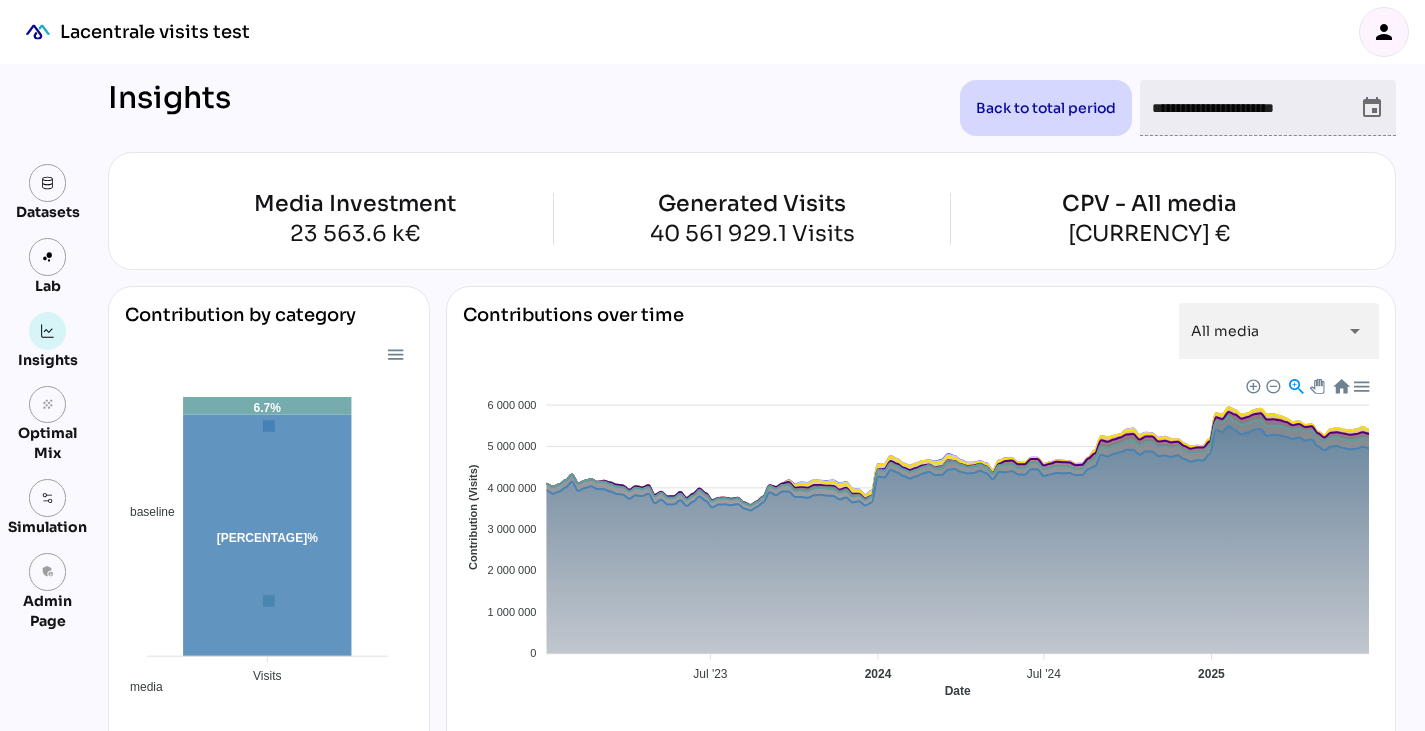 click on "person" at bounding box center [1384, 32] 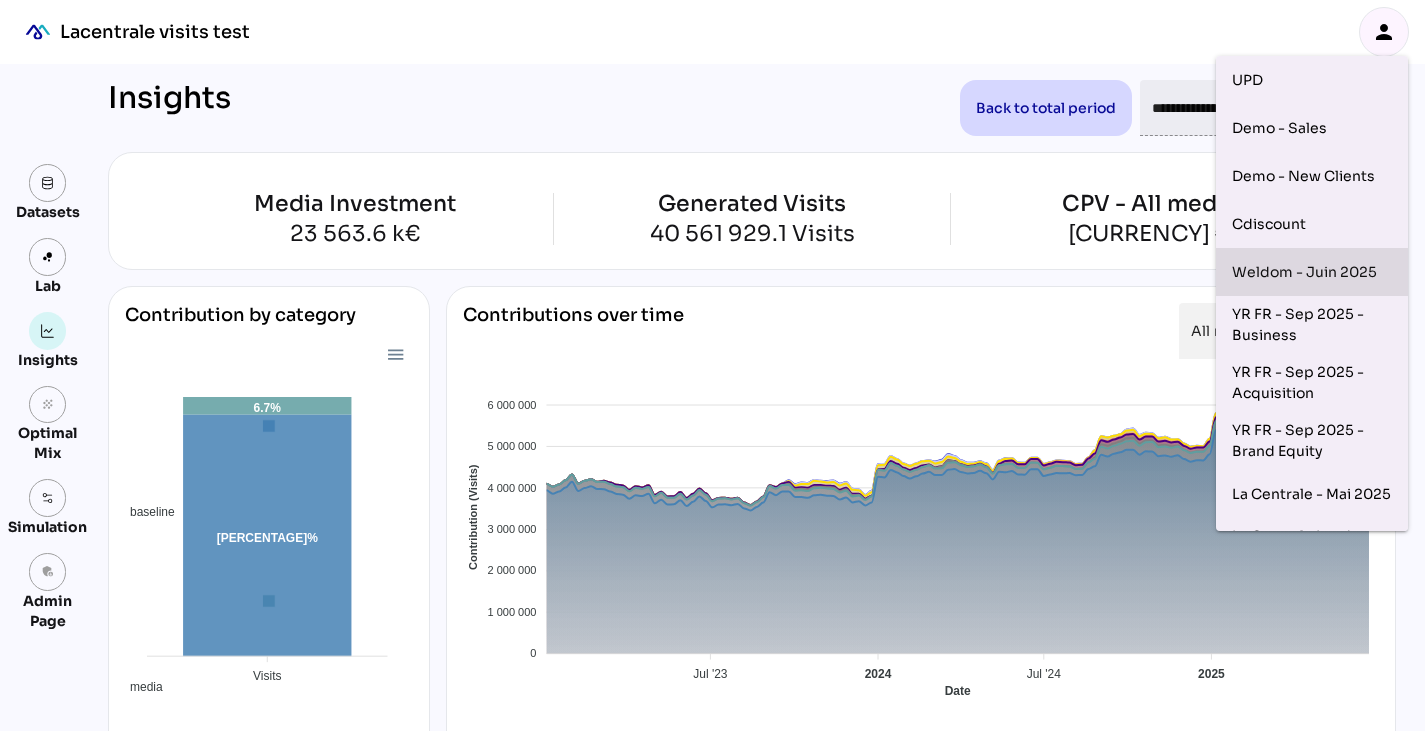 scroll, scrollTop: 205, scrollLeft: 0, axis: vertical 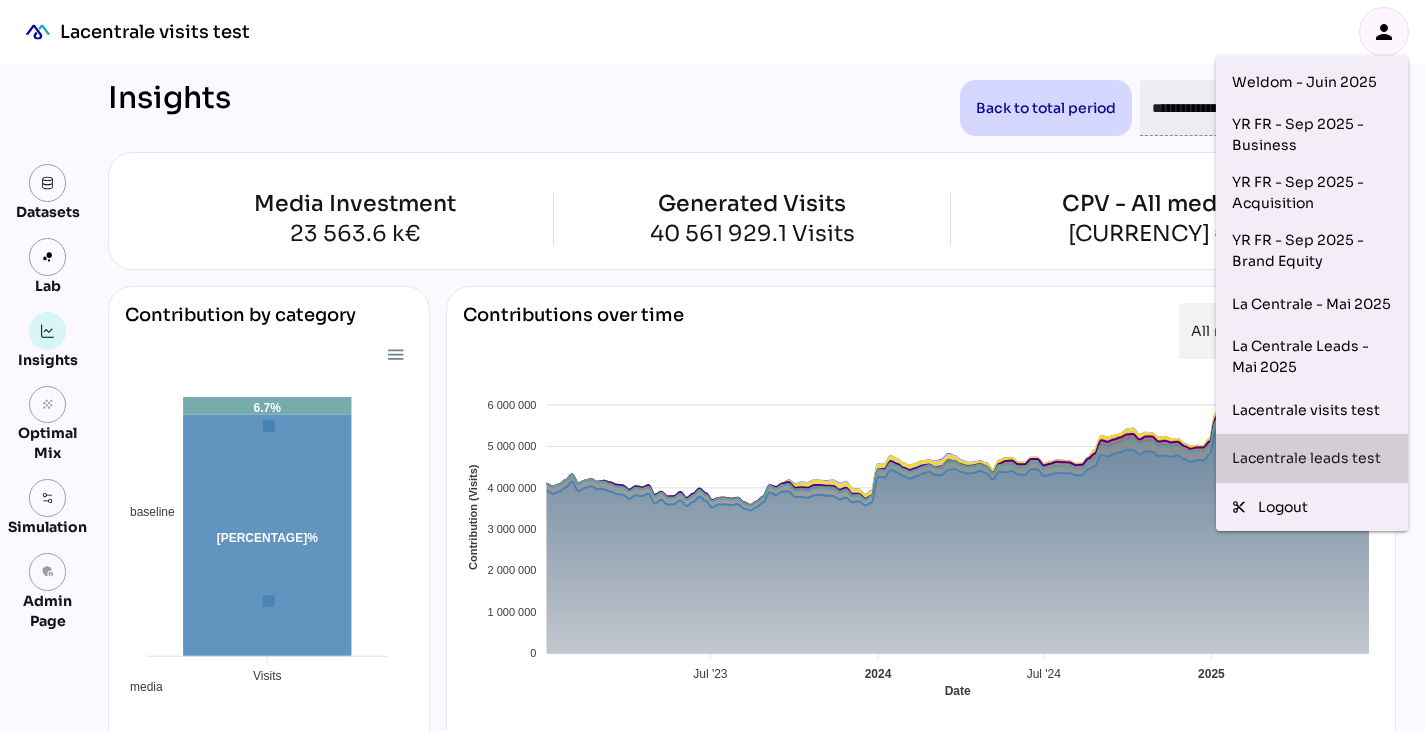 click on "Lacentrale leads test" at bounding box center (1312, 458) 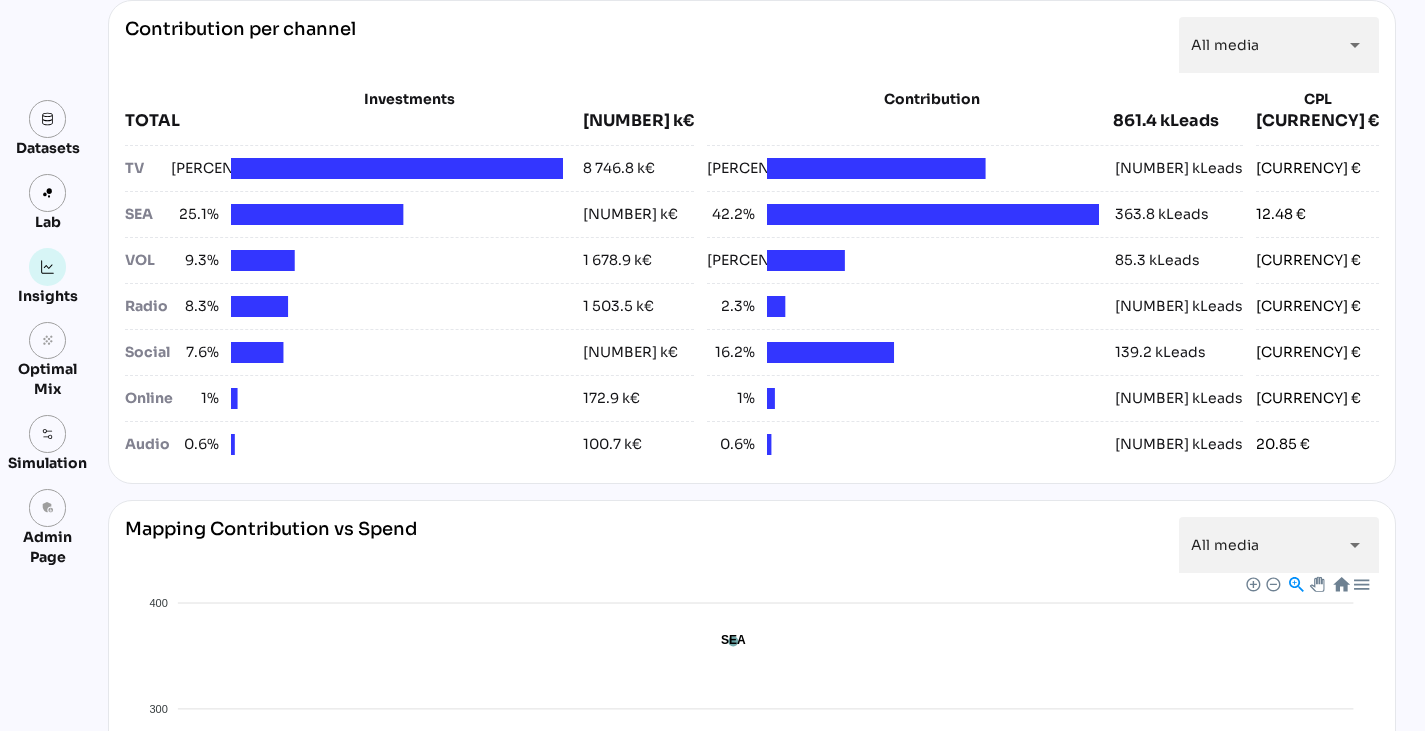 scroll, scrollTop: 774, scrollLeft: 0, axis: vertical 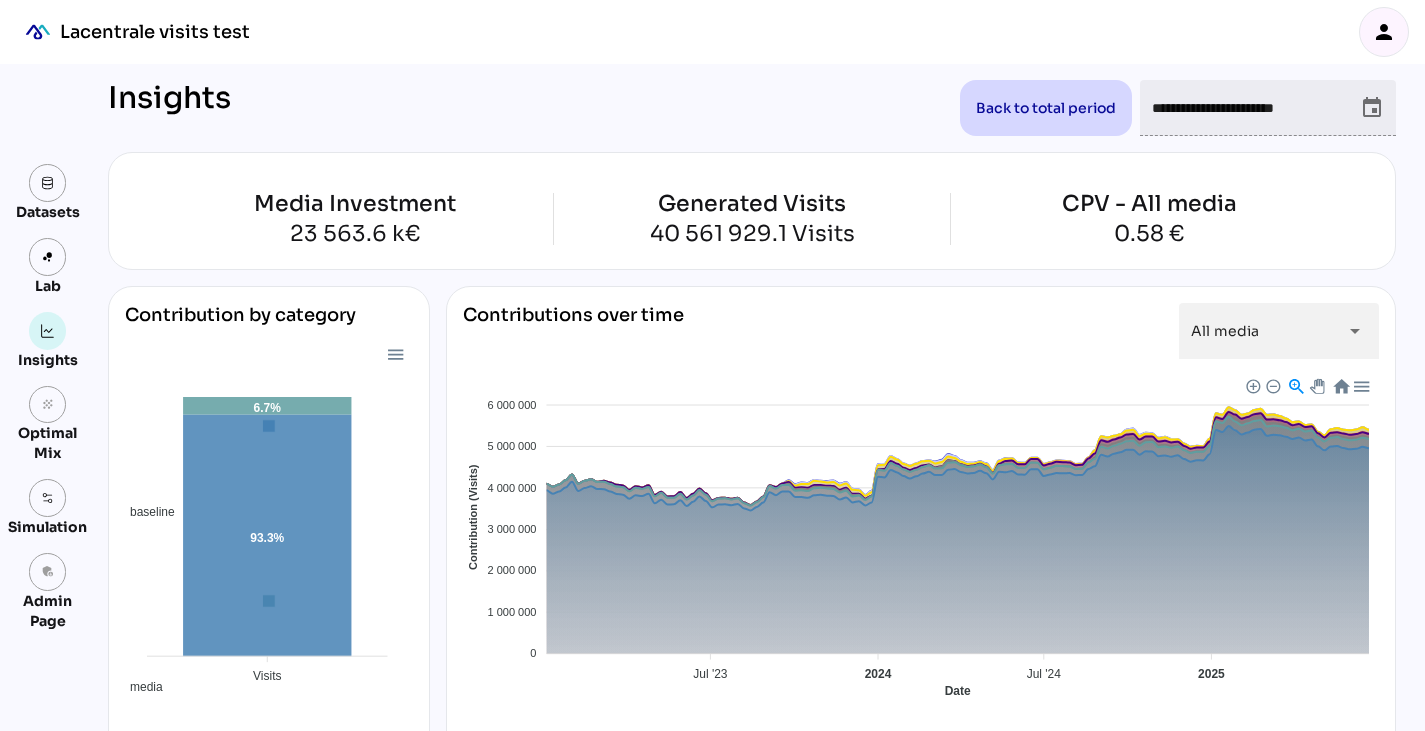 click on "Lacentrale visits test" at bounding box center (155, 32) 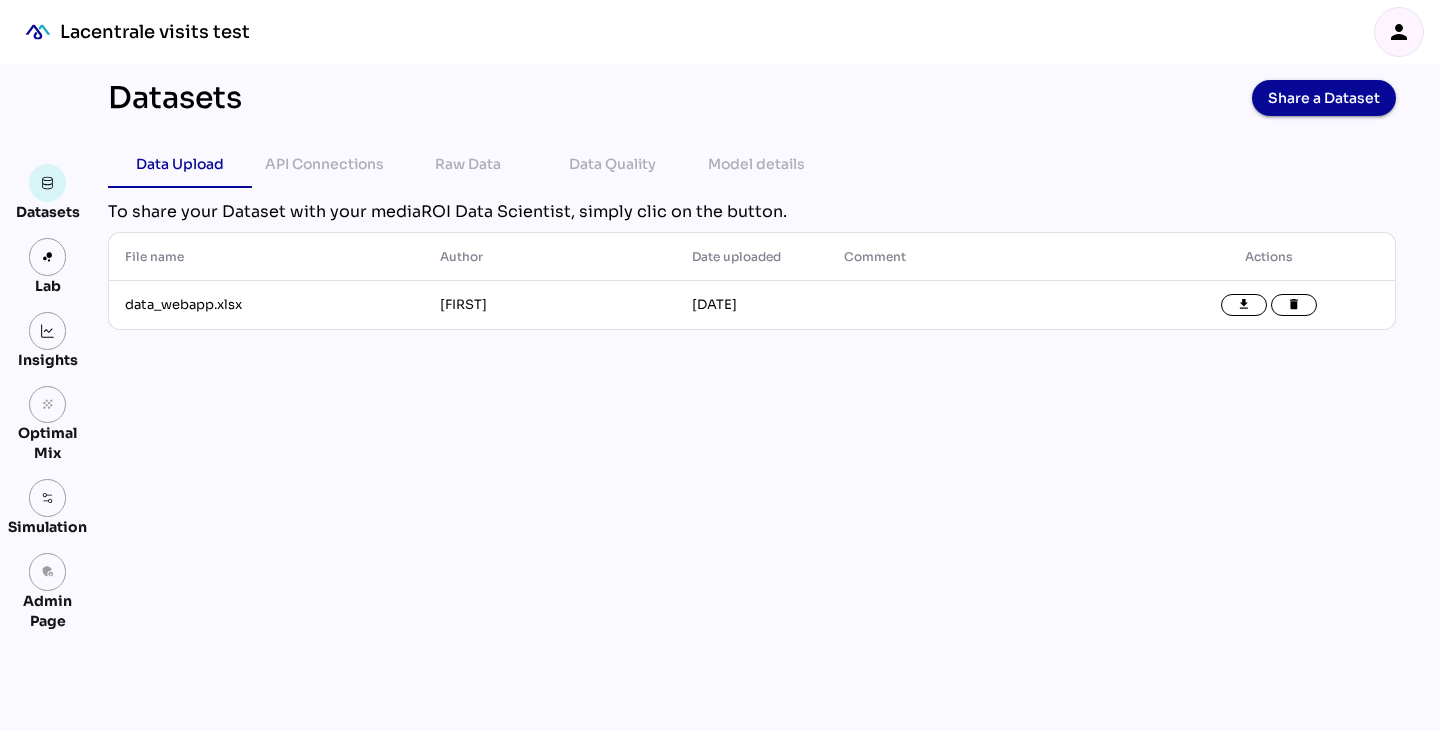 click on "person" at bounding box center (1399, 32) 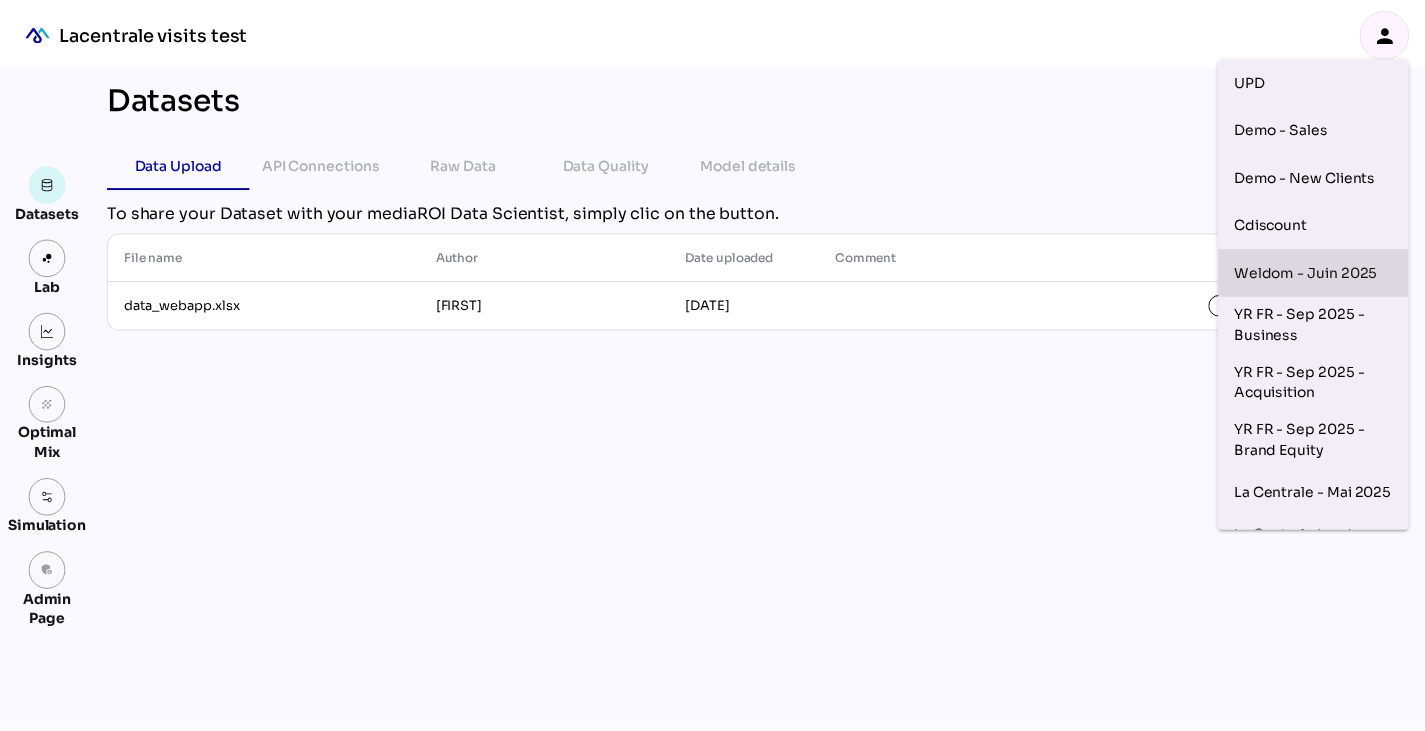 scroll, scrollTop: 205, scrollLeft: 0, axis: vertical 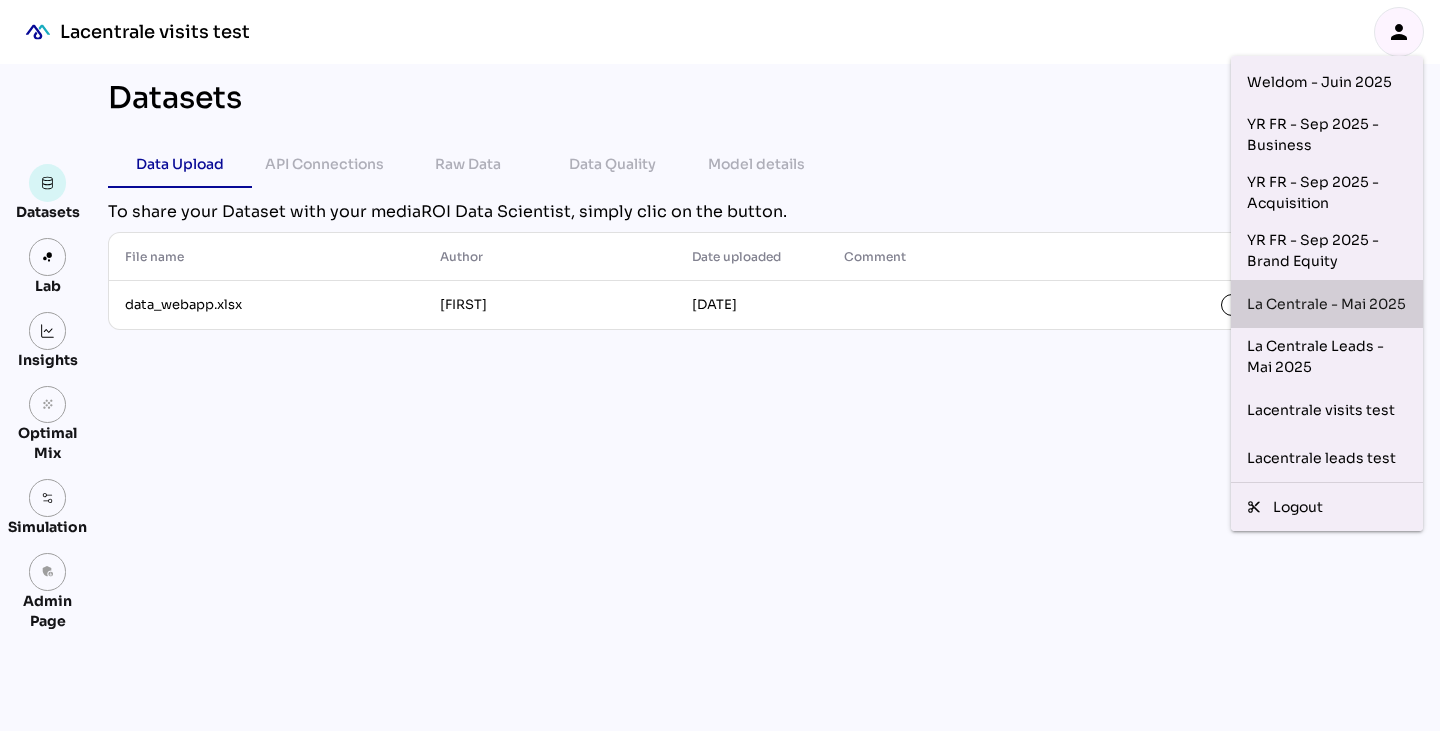 click on "La Centrale - Mai 2025" at bounding box center [1327, 304] 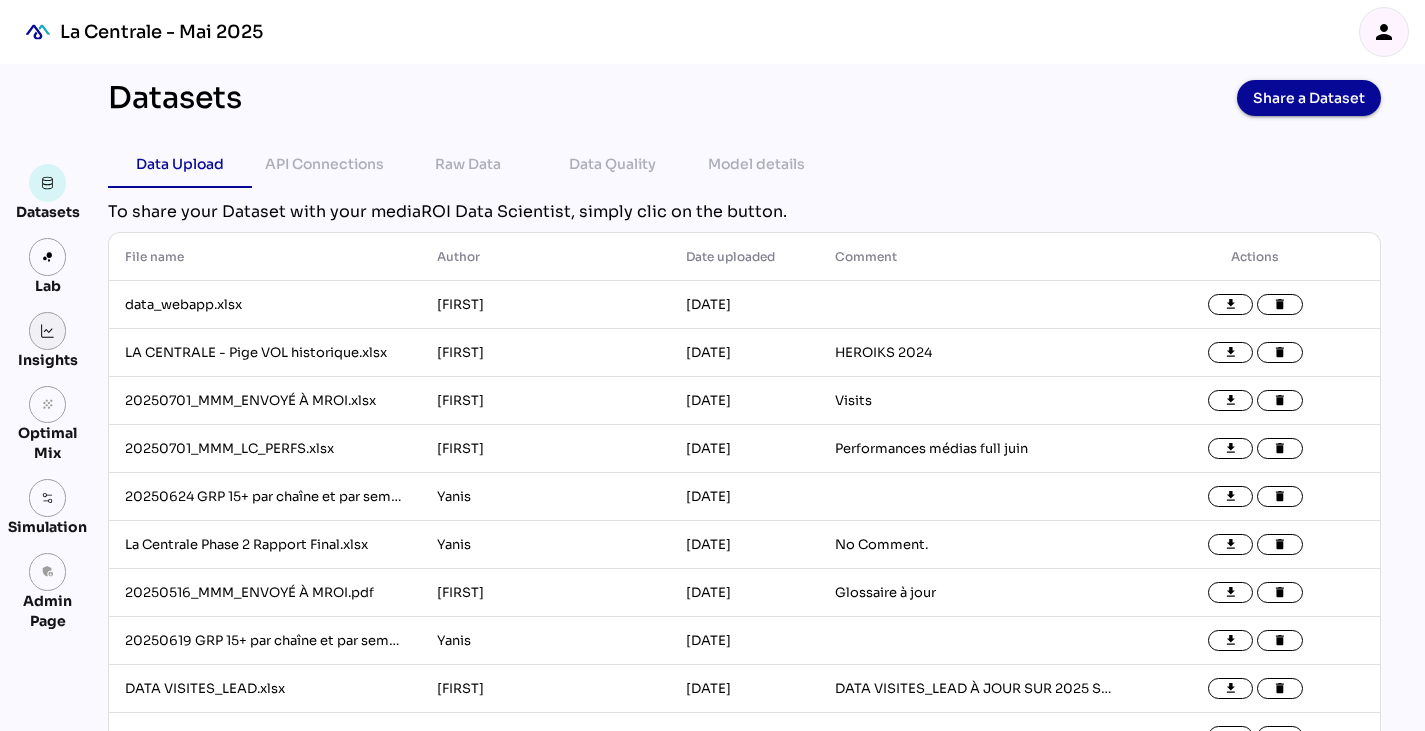 click at bounding box center [48, 331] 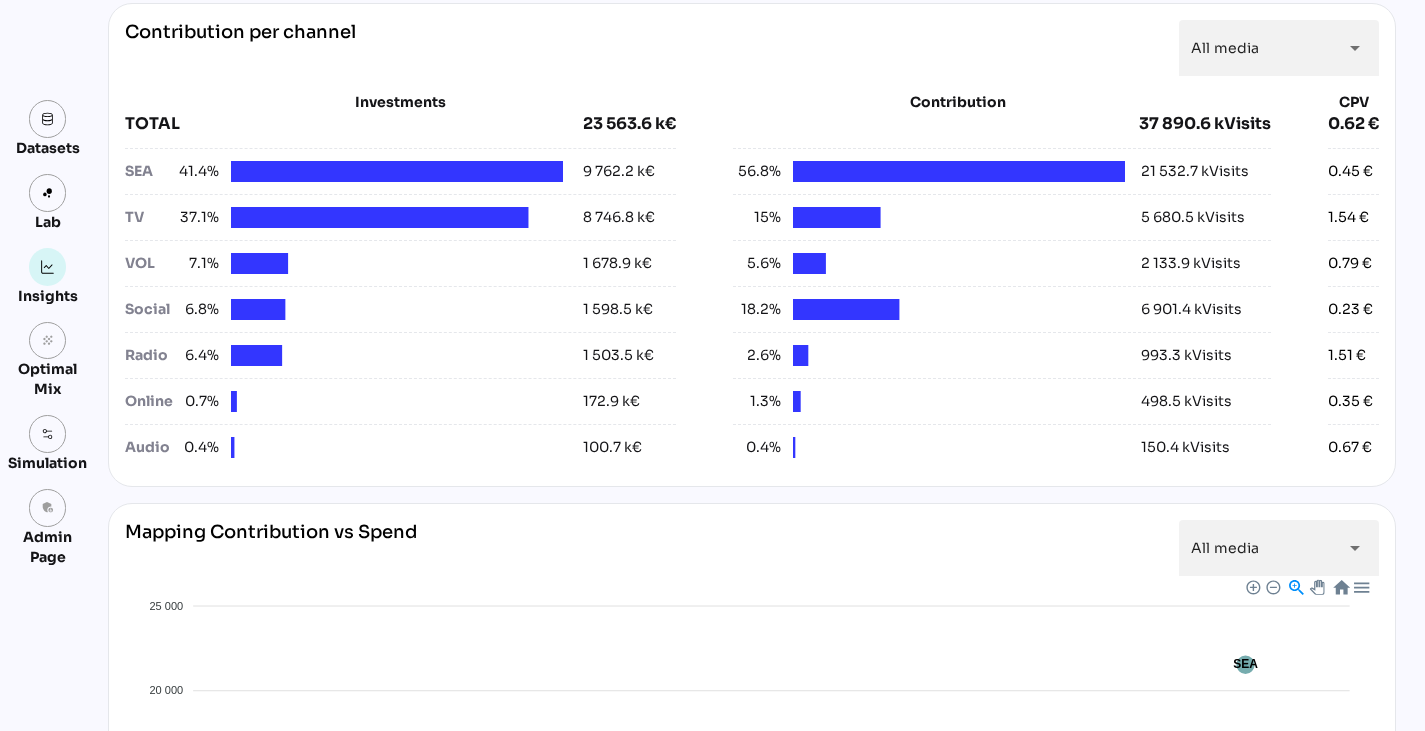 scroll, scrollTop: 769, scrollLeft: 0, axis: vertical 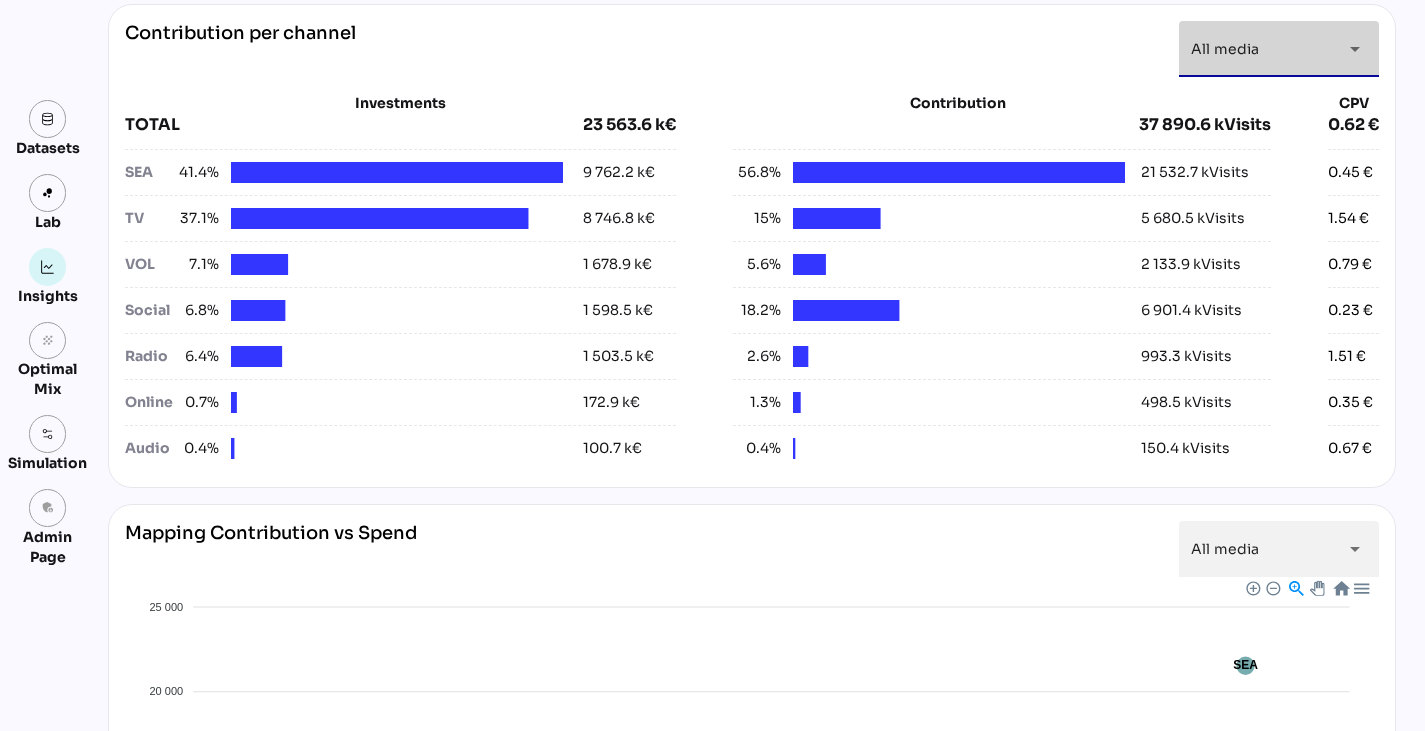 click on "All media *********" at bounding box center (1261, 49) 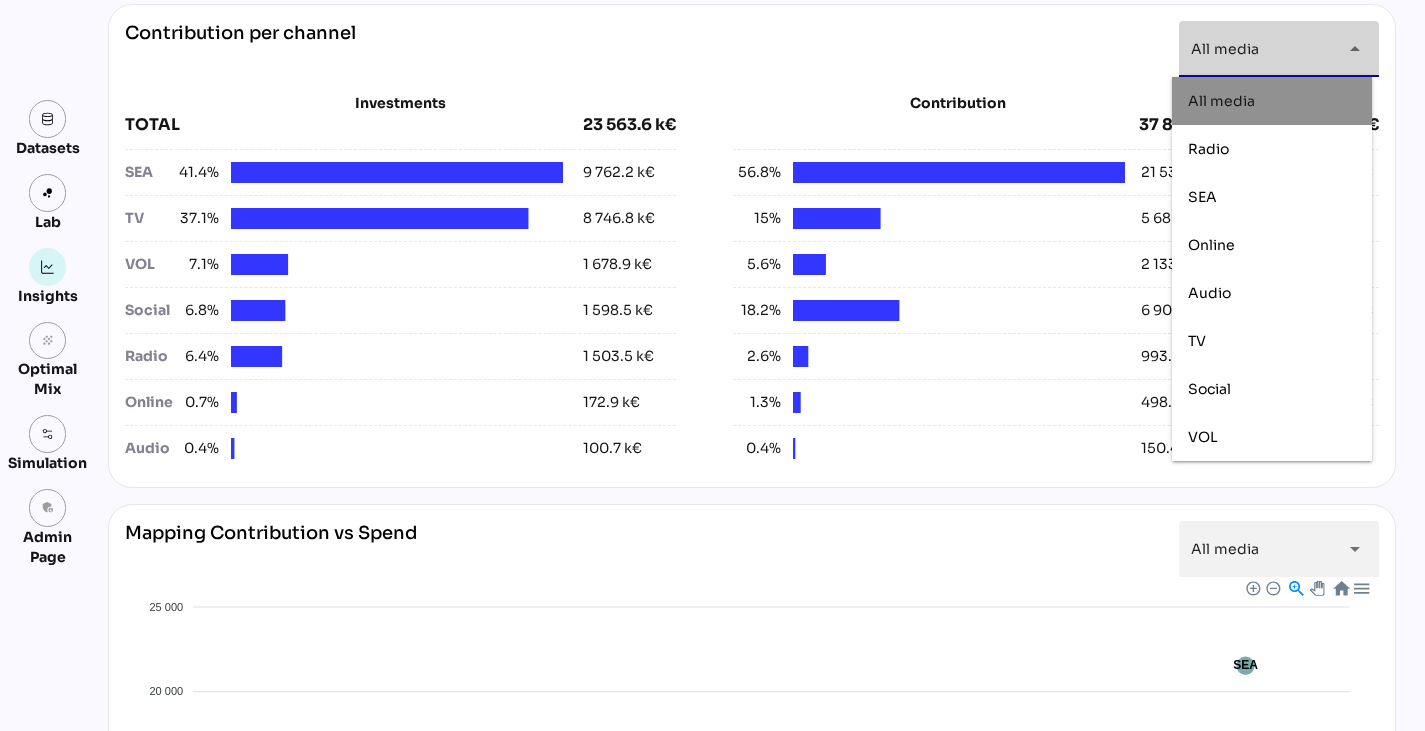 click on "**********" at bounding box center (744, 466) 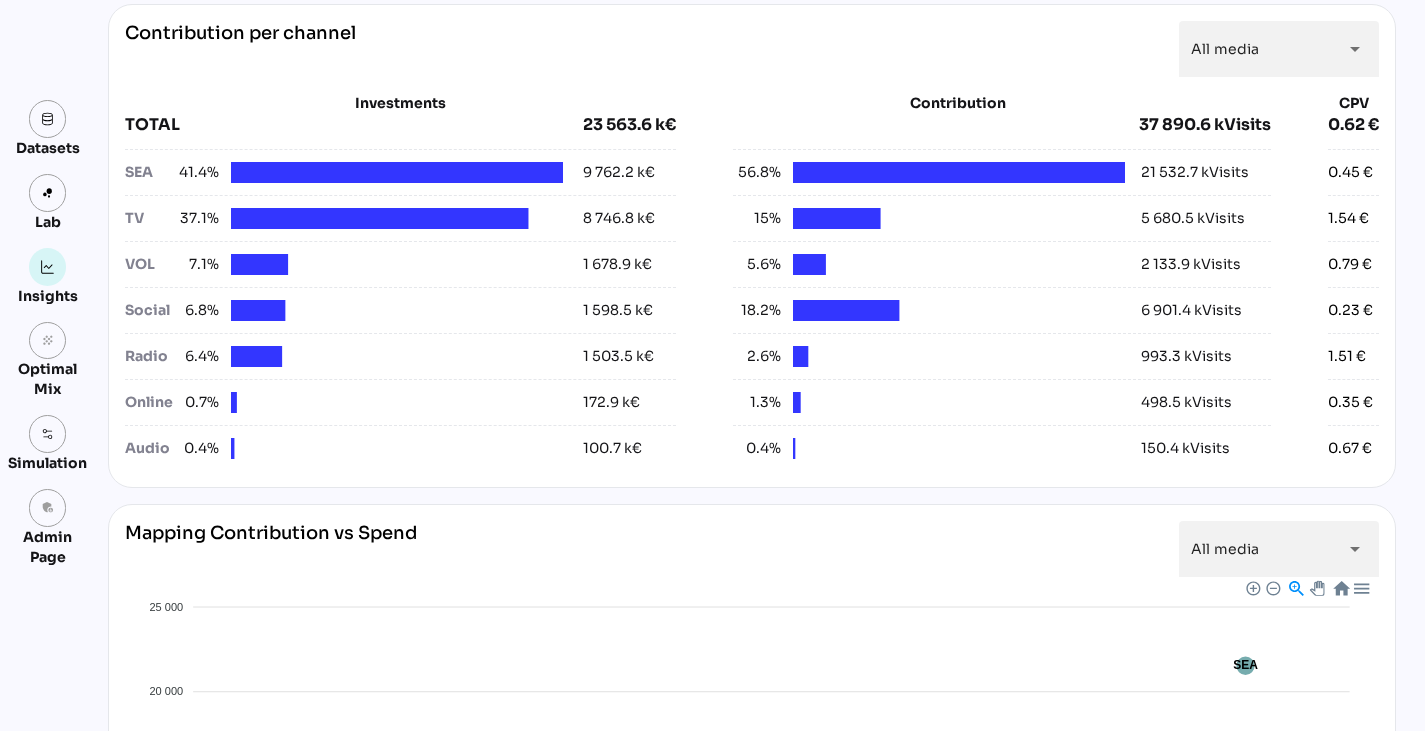 scroll, scrollTop: 0, scrollLeft: 0, axis: both 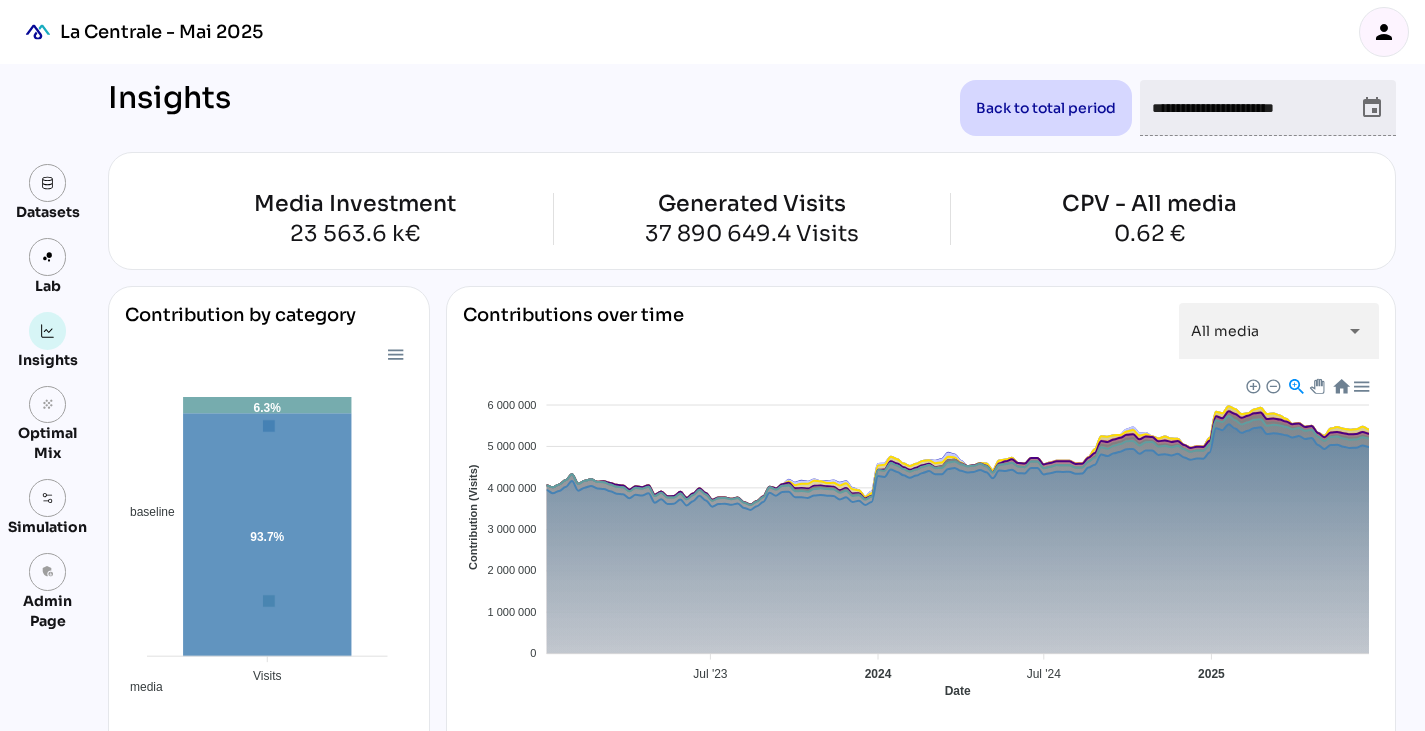 click on "person" at bounding box center (1384, 32) 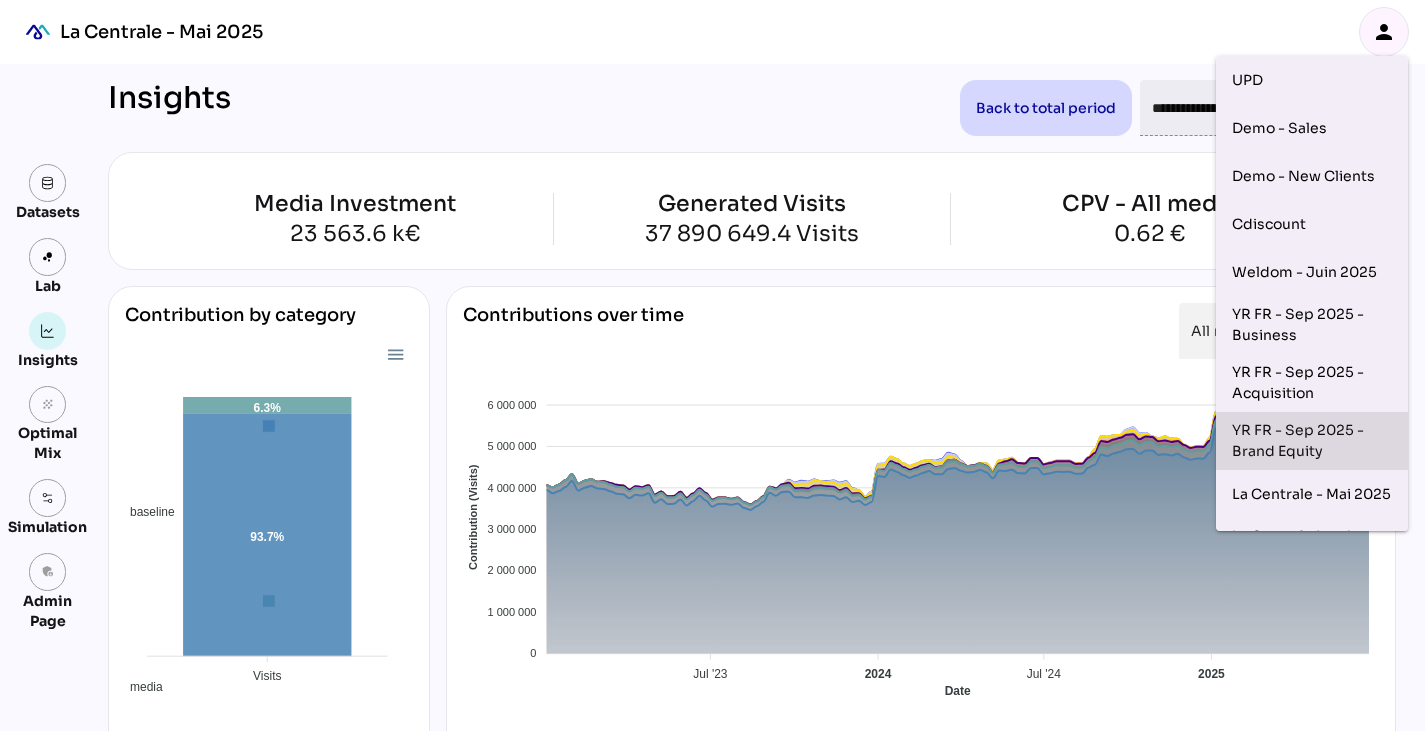 scroll, scrollTop: 205, scrollLeft: 0, axis: vertical 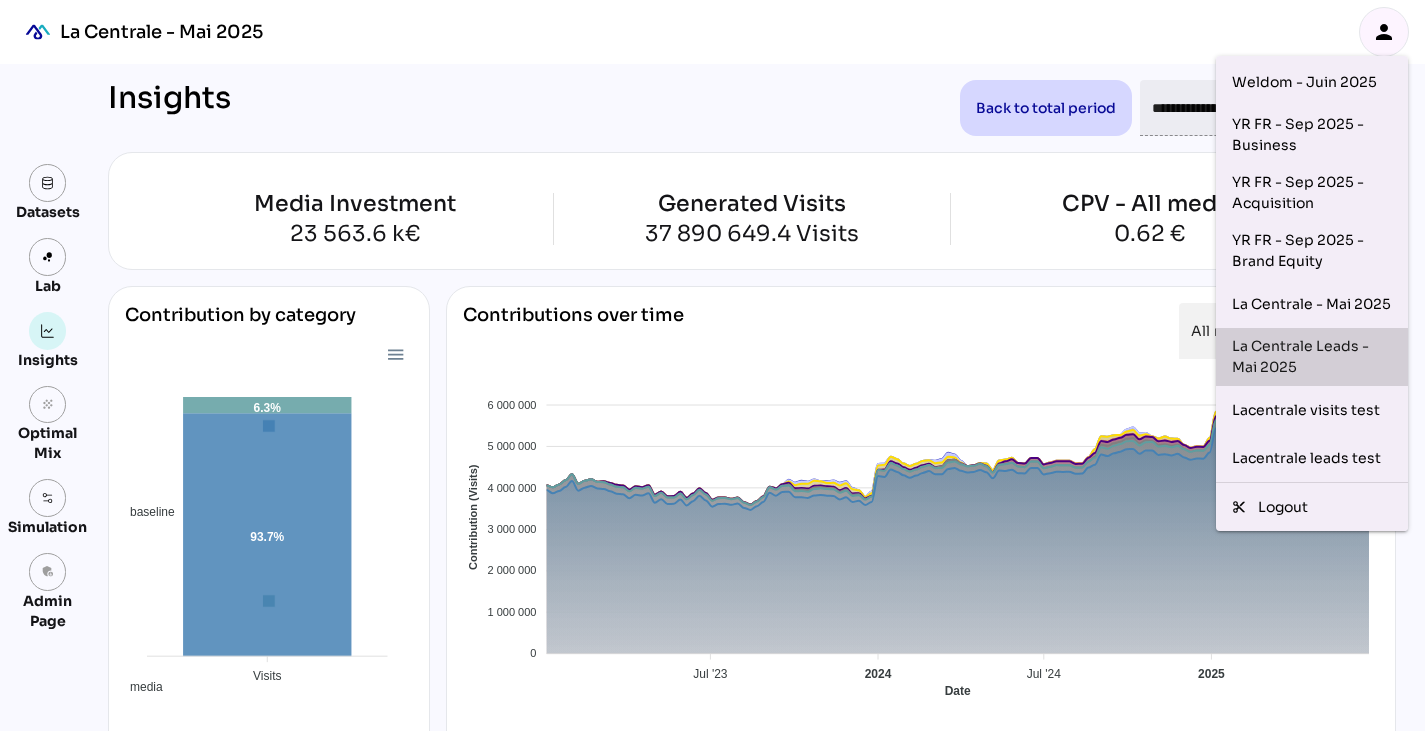 click on "La Centrale Leads - Mai 2025" at bounding box center [1312, 357] 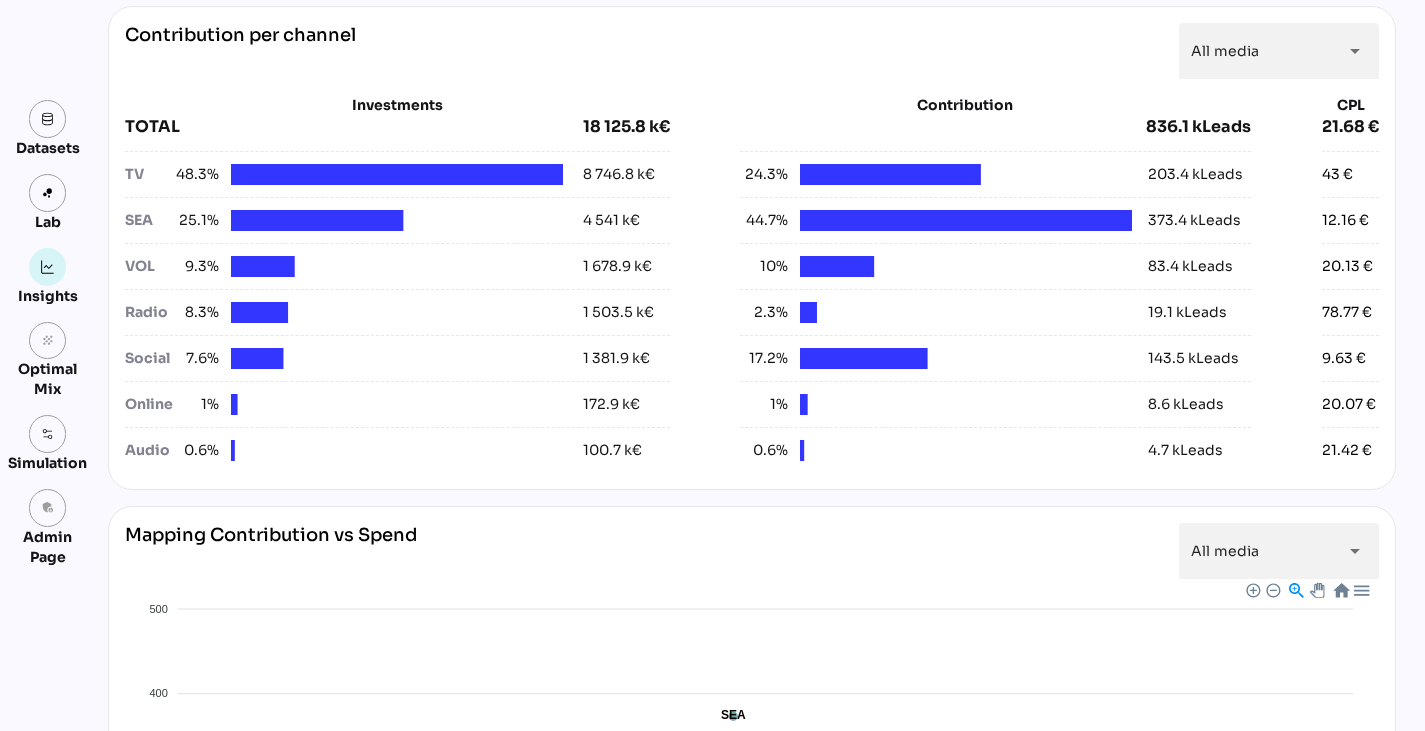 scroll, scrollTop: 768, scrollLeft: 0, axis: vertical 